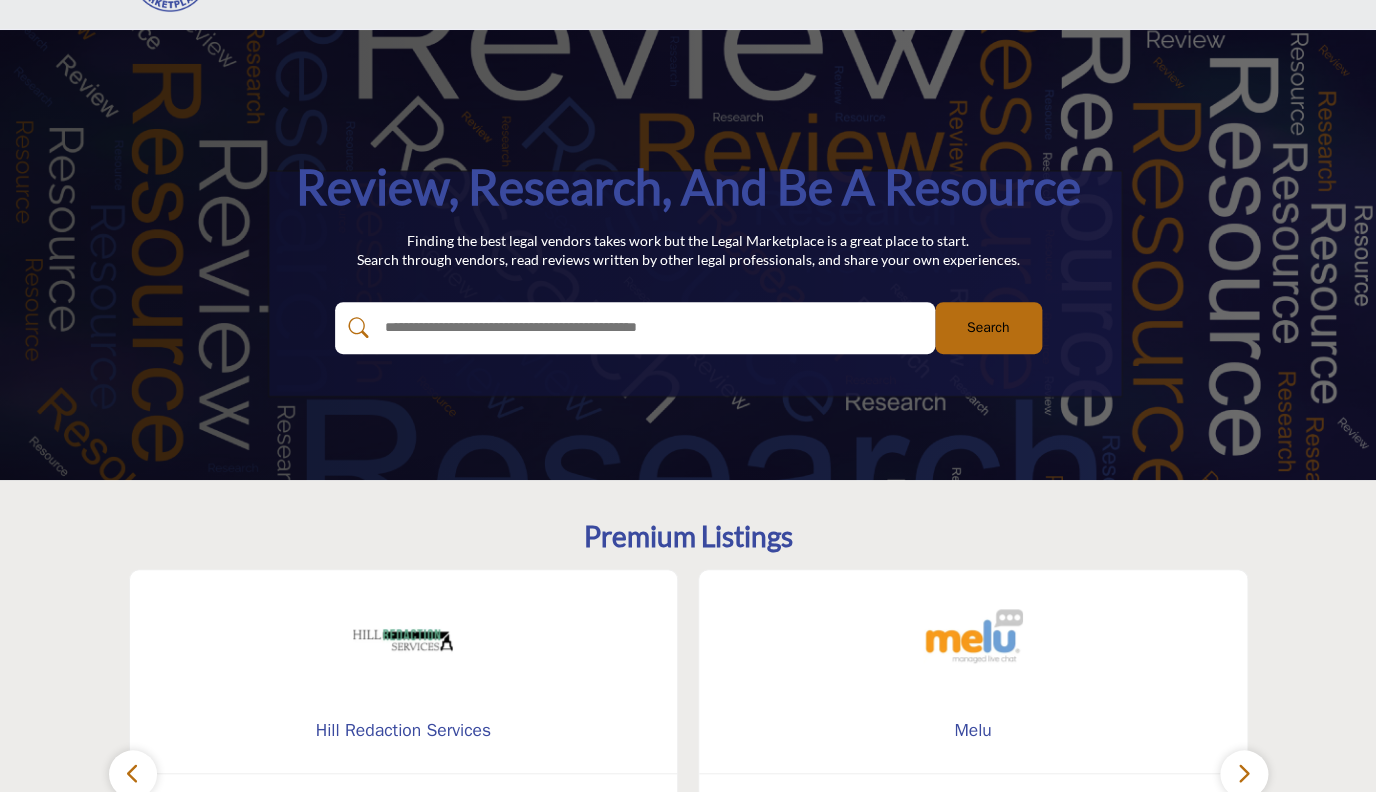scroll, scrollTop: 0, scrollLeft: 0, axis: both 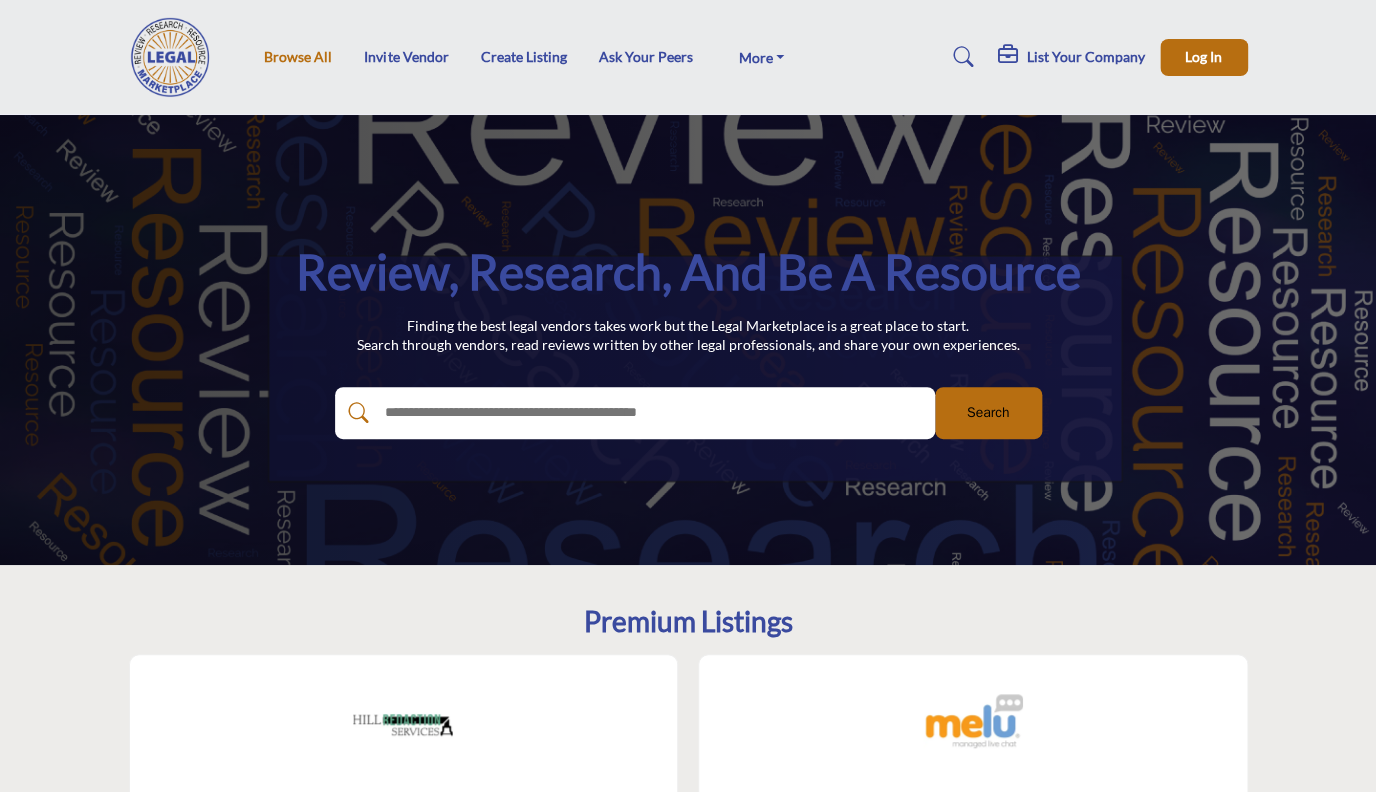 click on "Browse All" at bounding box center (298, 56) 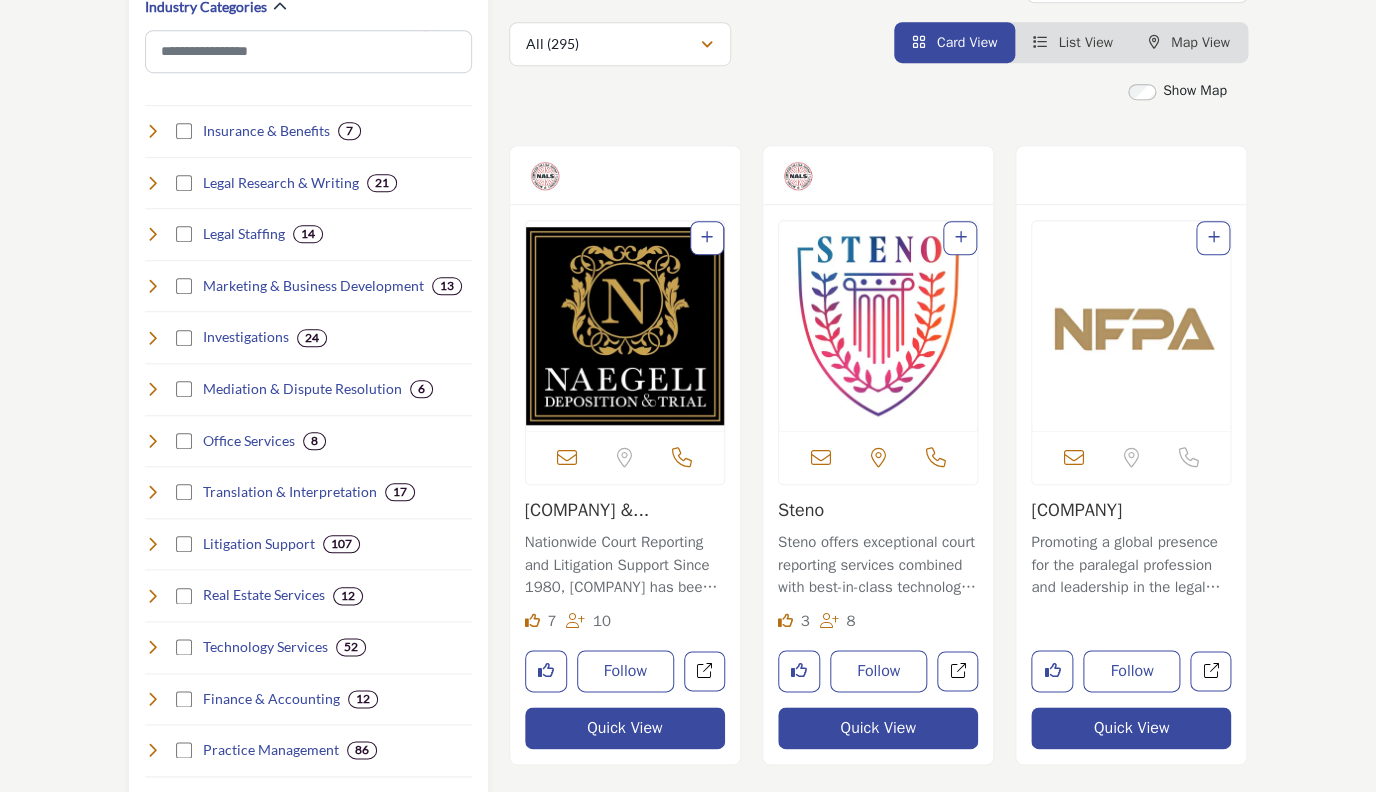 scroll, scrollTop: 439, scrollLeft: 0, axis: vertical 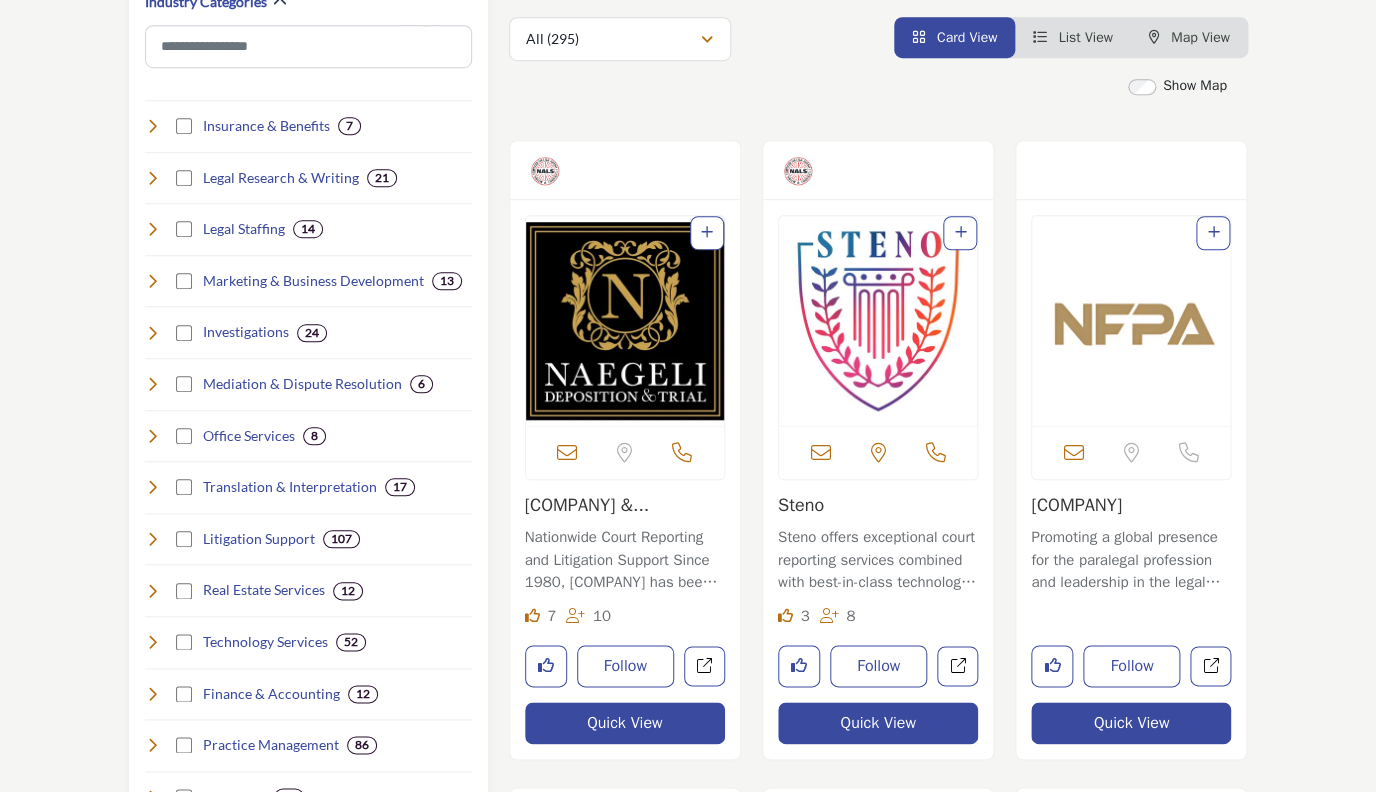 click on "Partners
[COMPANY] Vendor Partners
[COMPANY] Vendor Partner
Thank you to [COMPANY] partners for supporting our organization  year-round  and/or at the  National Legal Education Conference !
15
Industry Categories" at bounding box center [688, 2407] 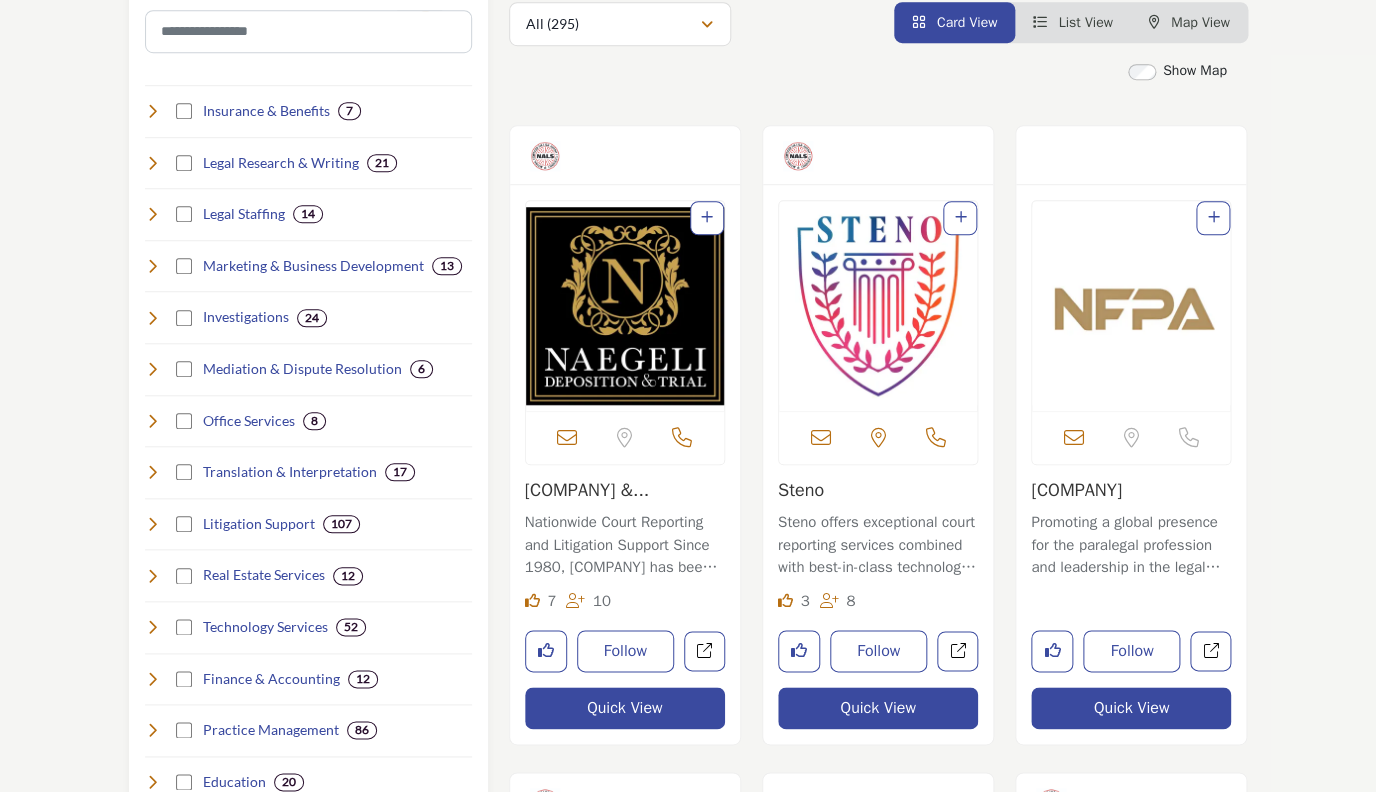 scroll, scrollTop: 448, scrollLeft: 0, axis: vertical 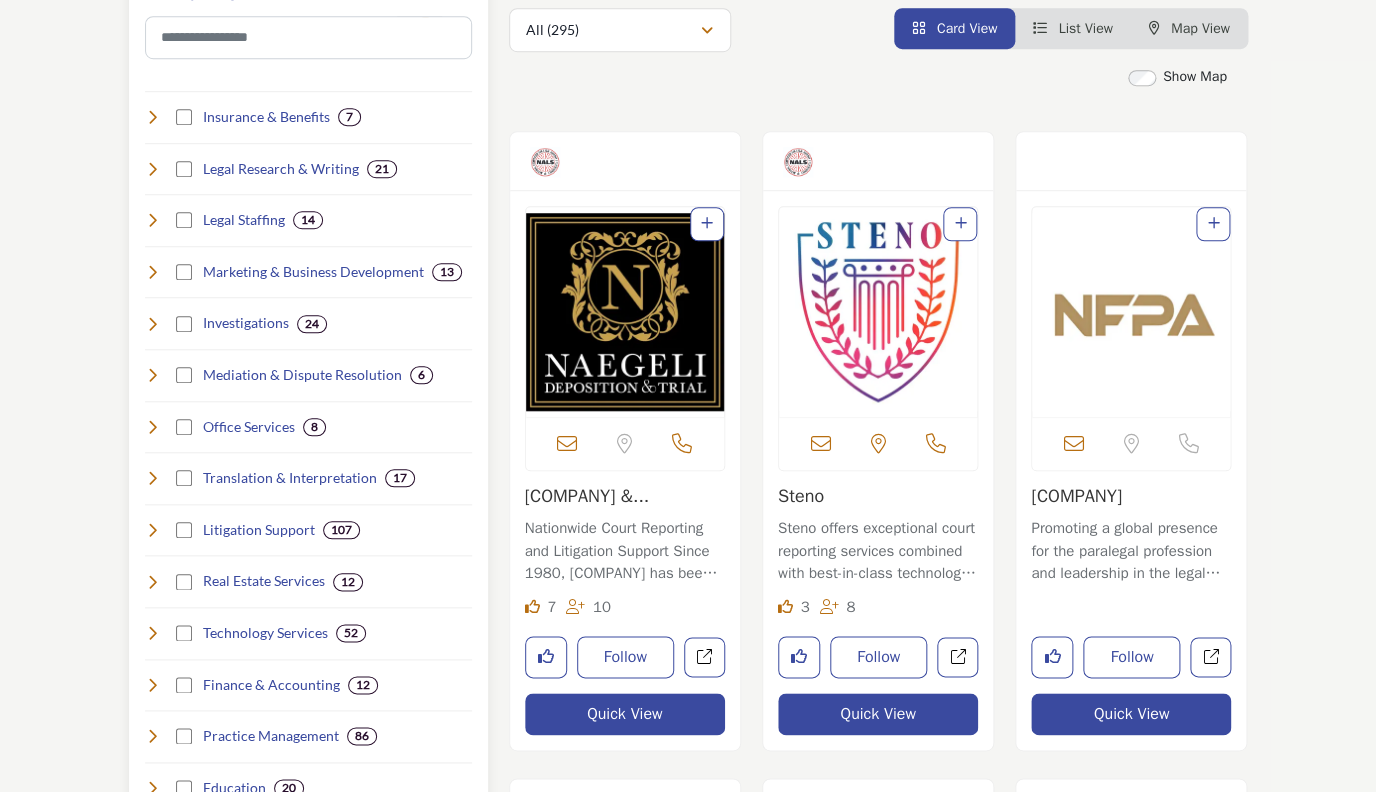 click at bounding box center [153, 324] 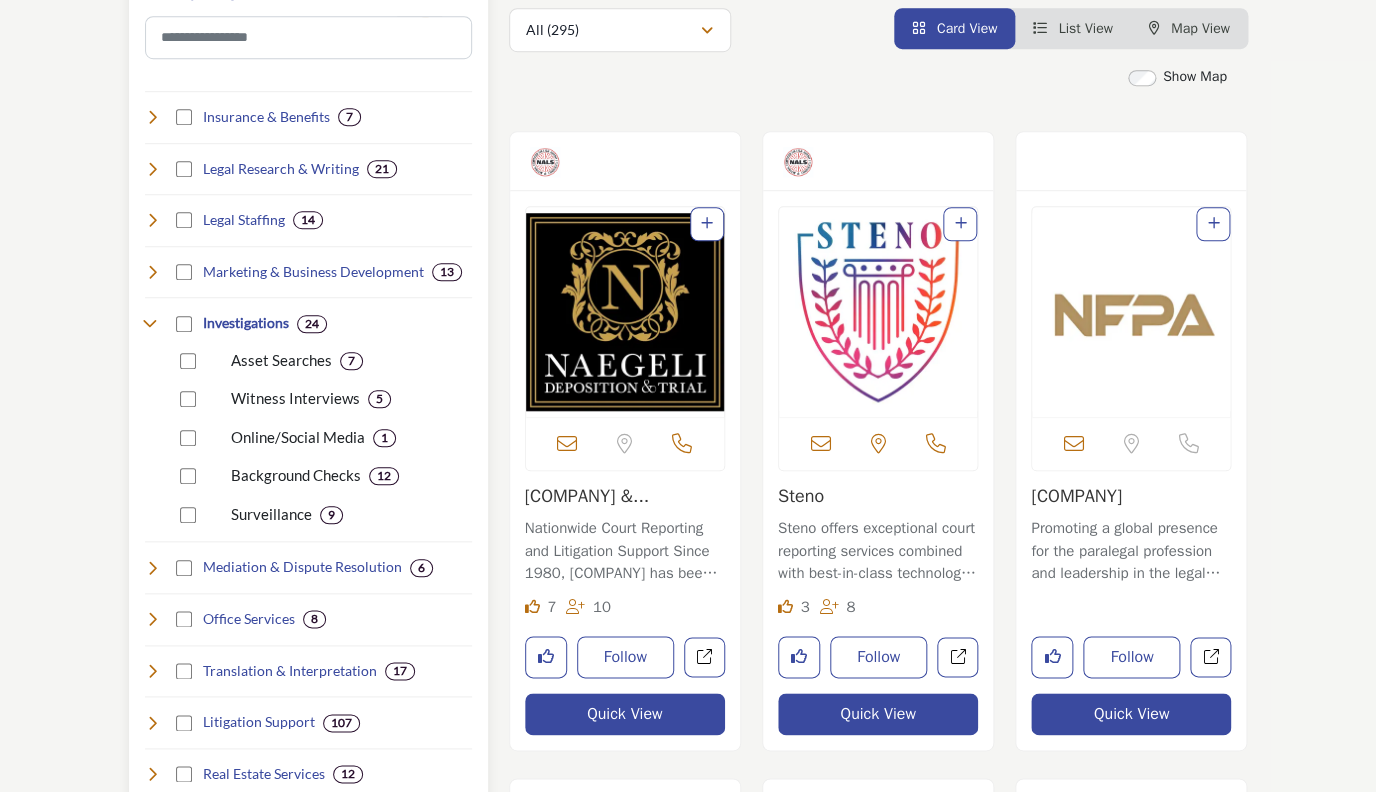 click at bounding box center (153, 324) 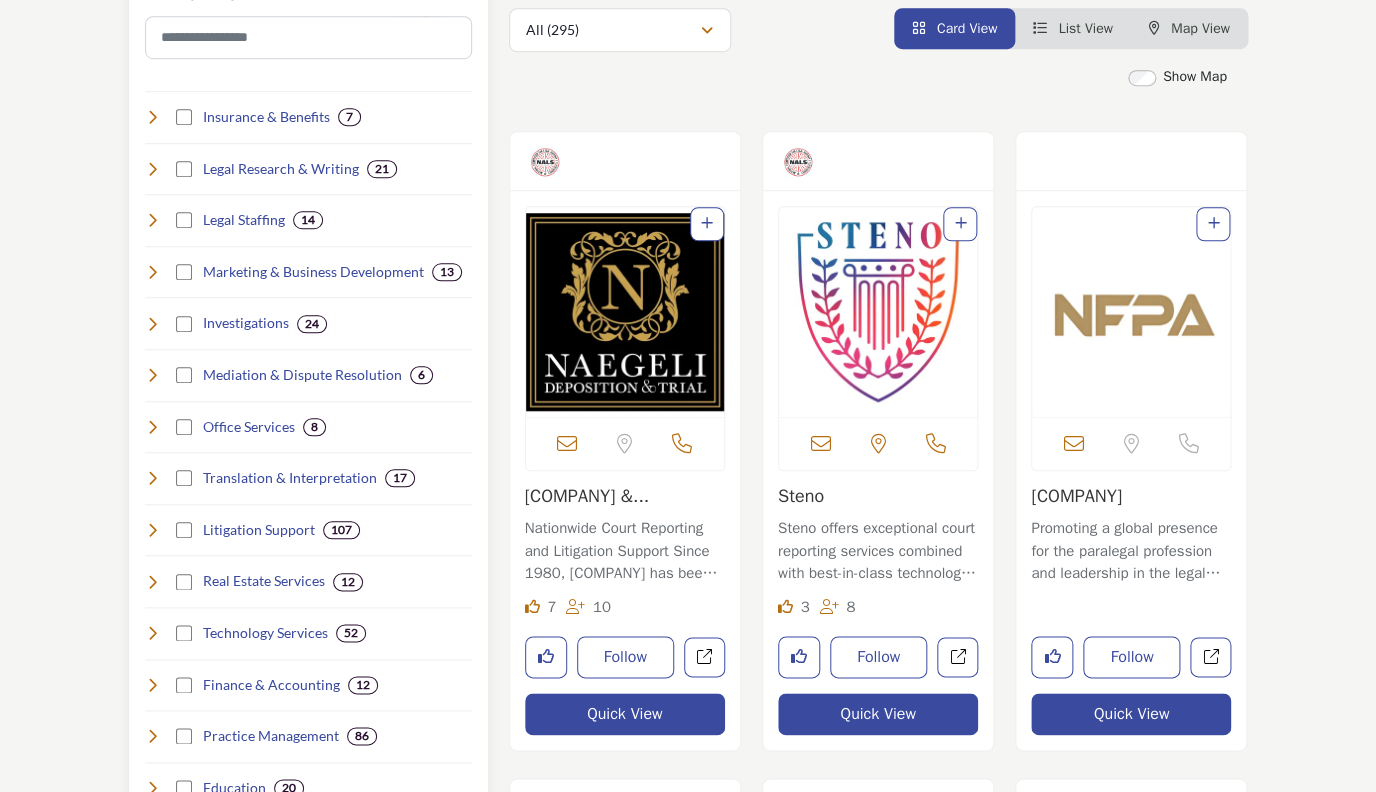 click at bounding box center (153, 169) 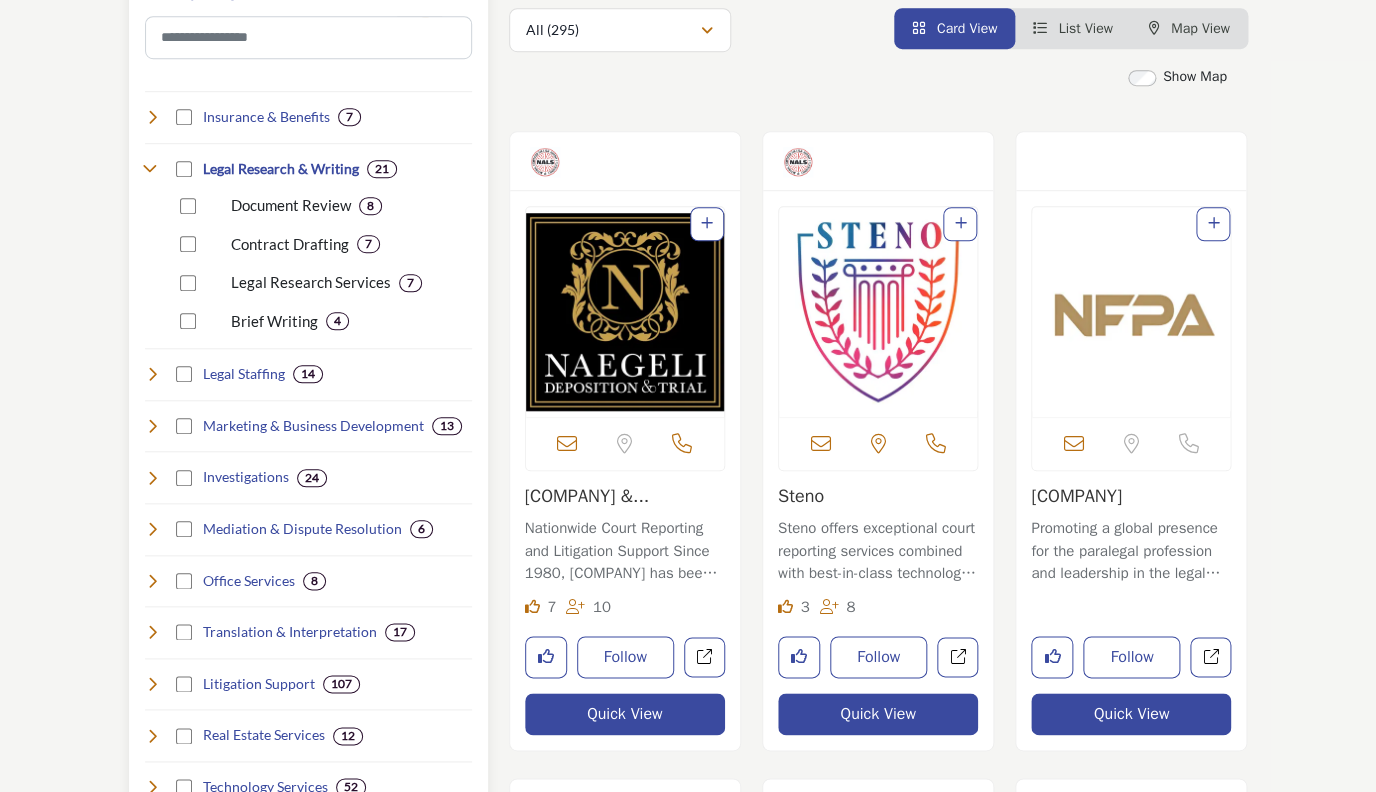click at bounding box center [153, 169] 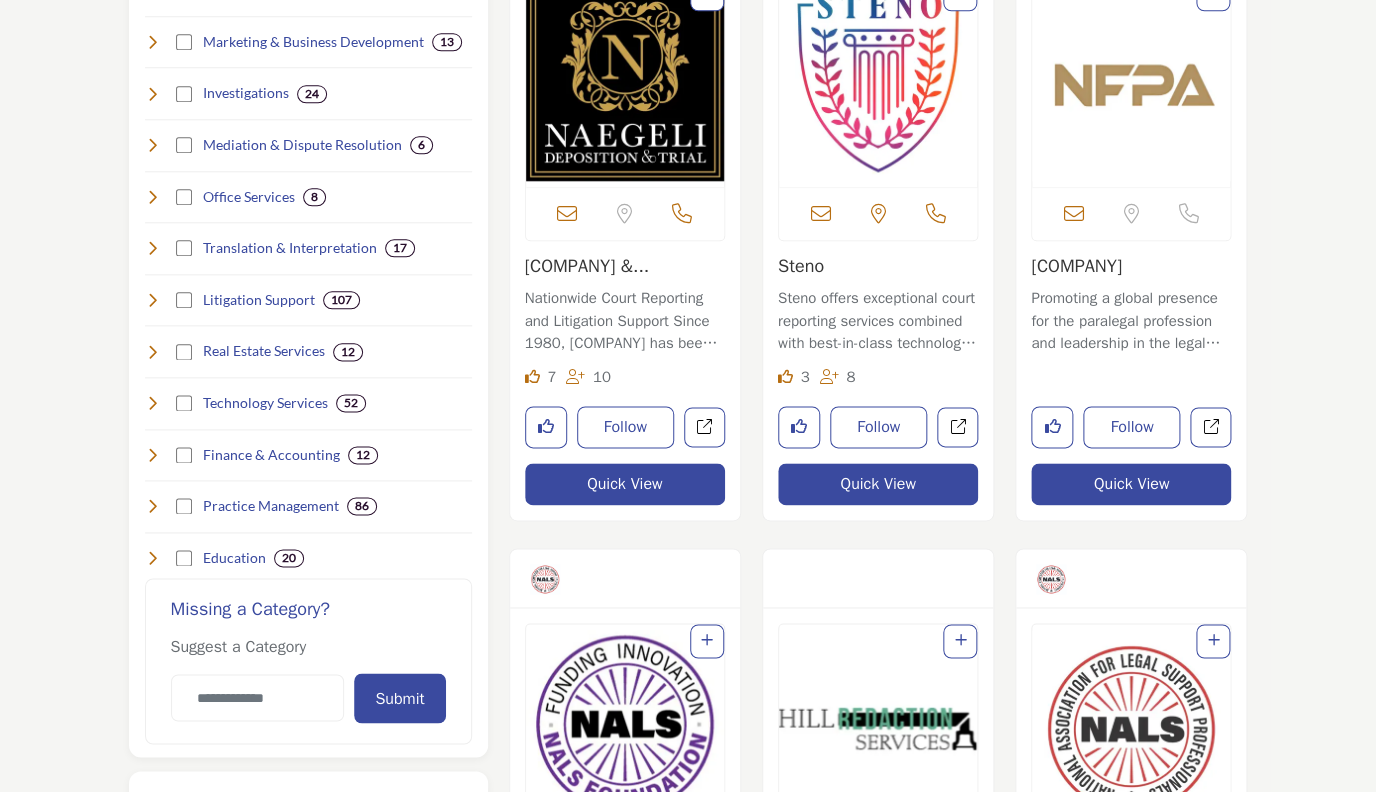 scroll, scrollTop: 680, scrollLeft: 0, axis: vertical 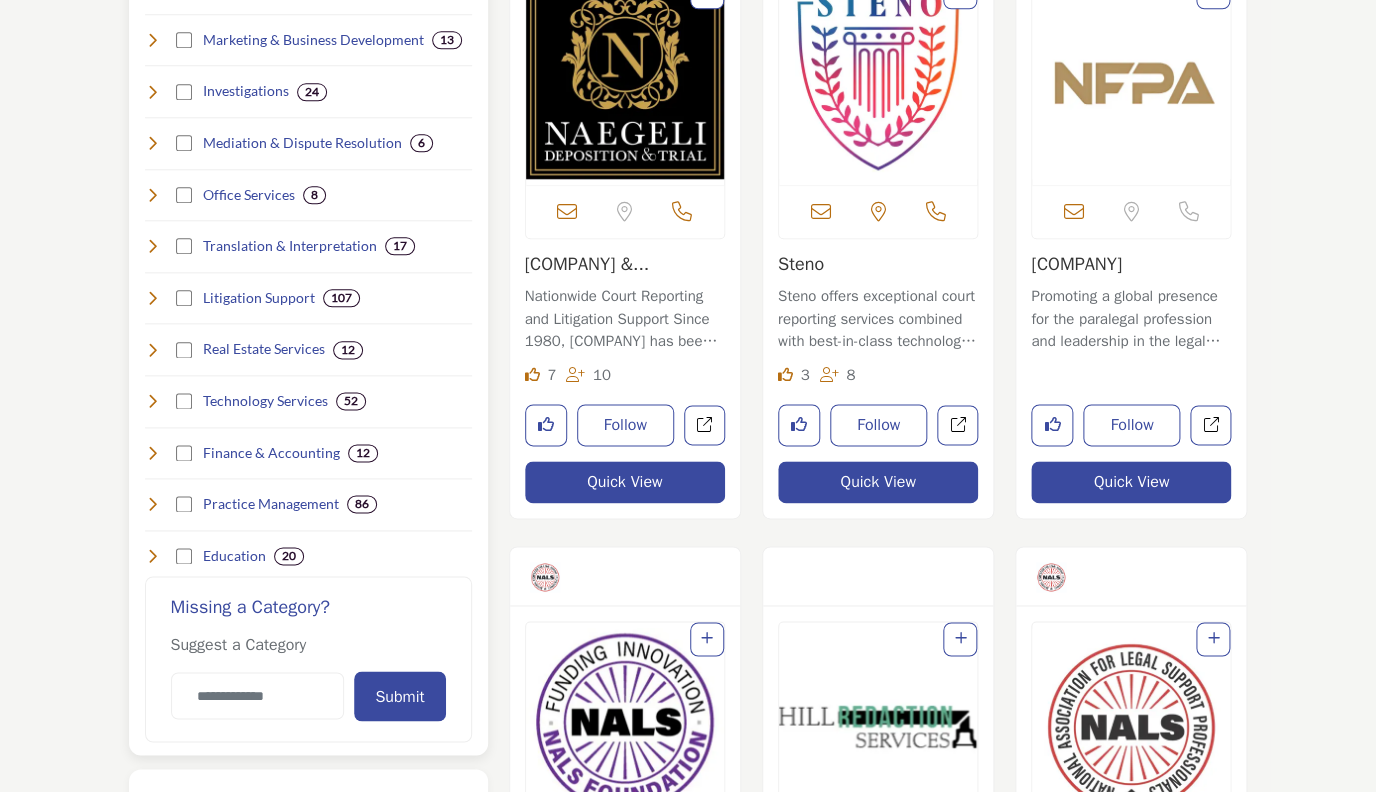 click at bounding box center (153, 298) 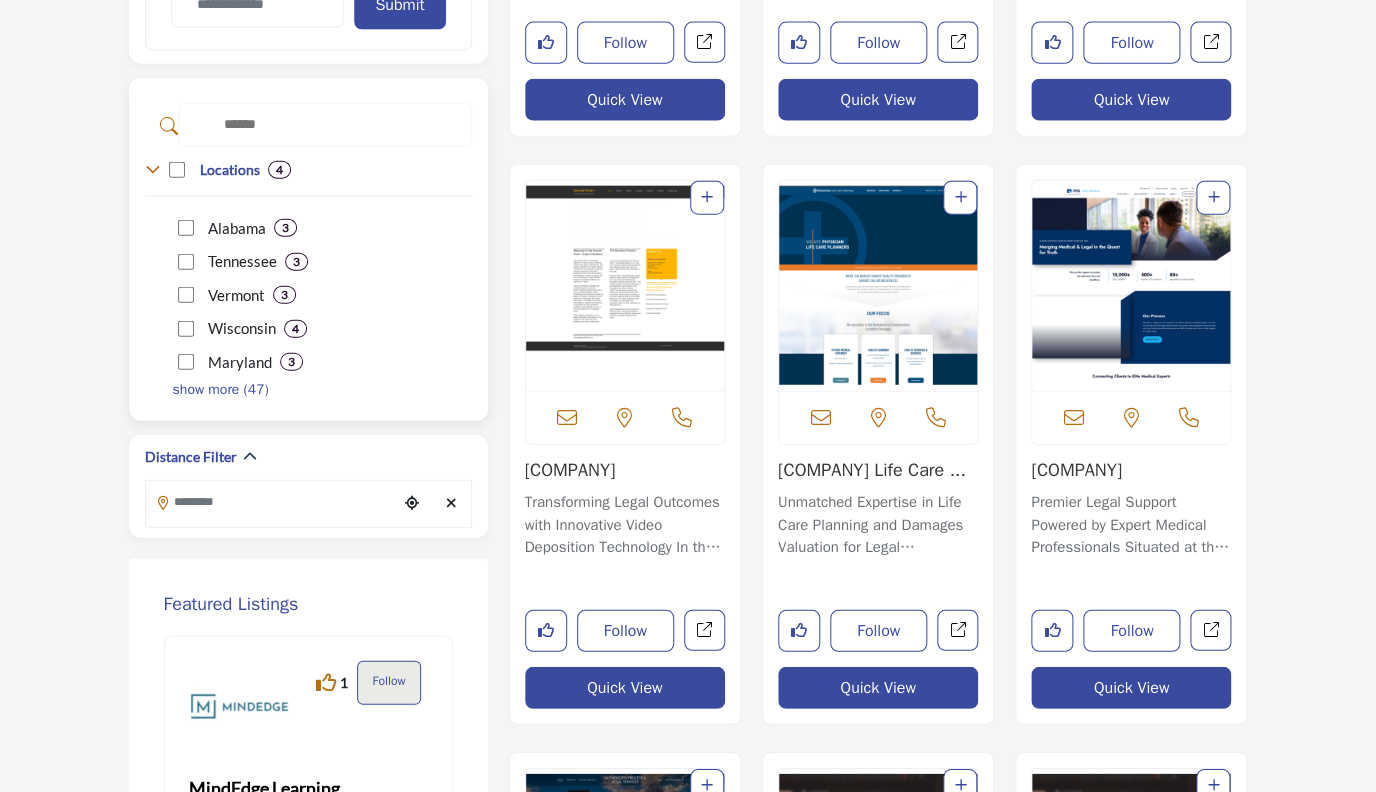scroll, scrollTop: 1680, scrollLeft: 0, axis: vertical 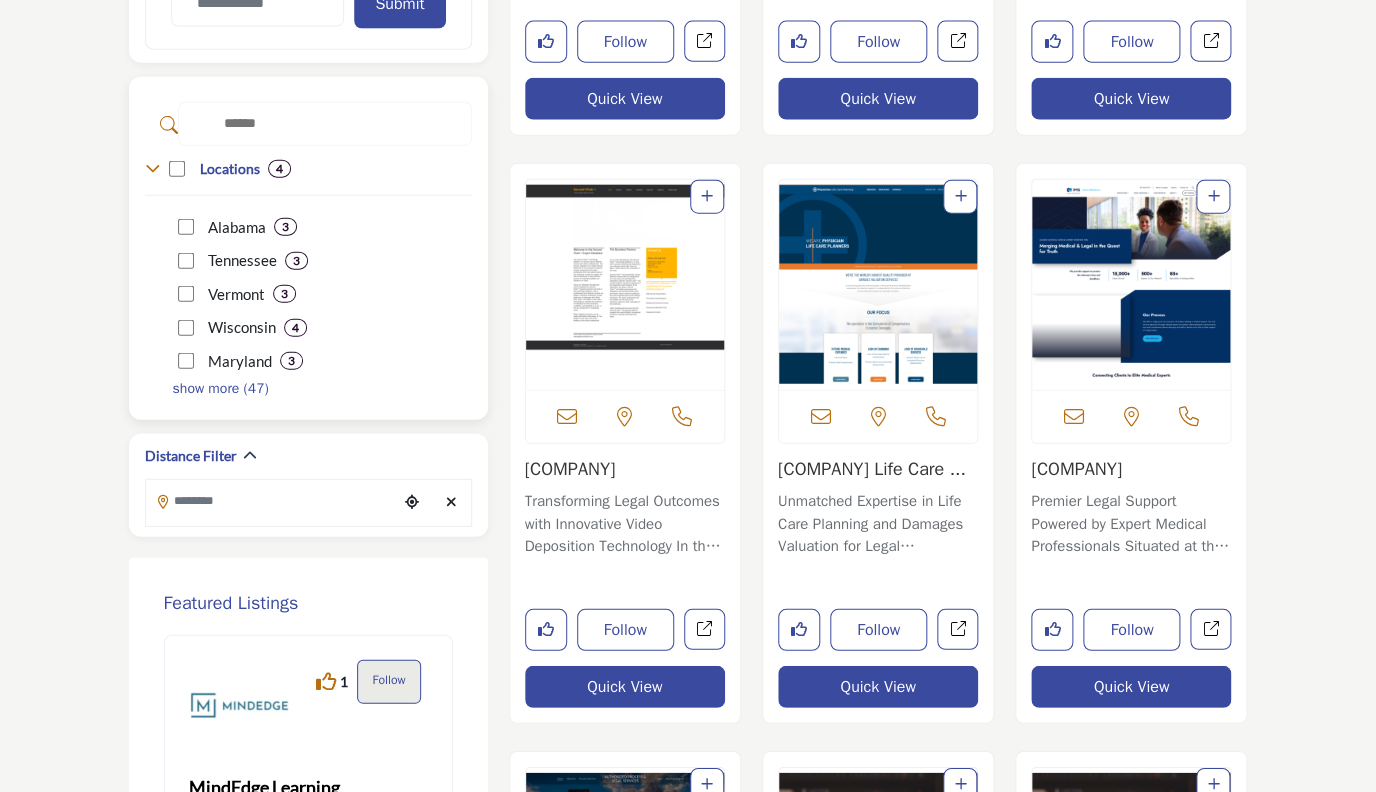 click on "show more (47)" at bounding box center [221, 388] 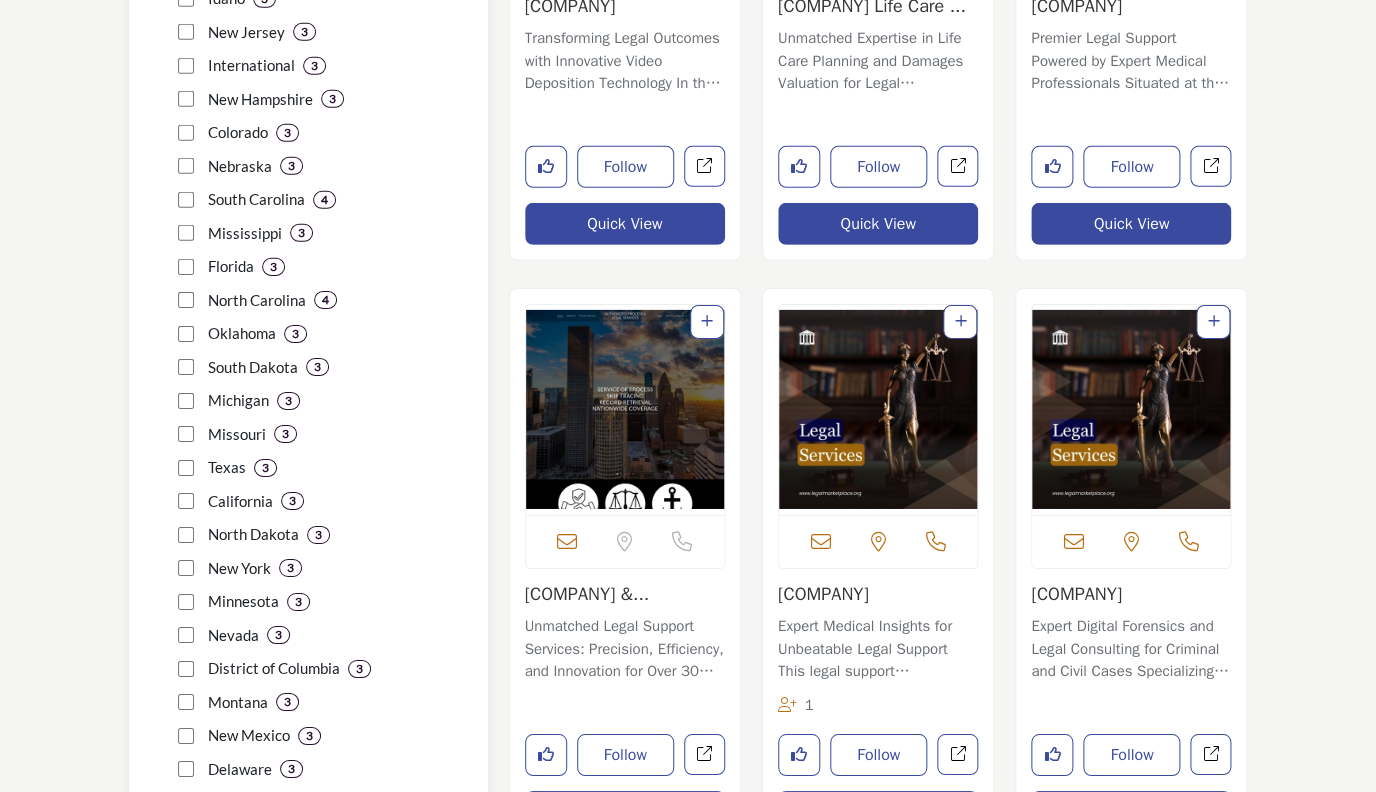scroll, scrollTop: 2151, scrollLeft: 0, axis: vertical 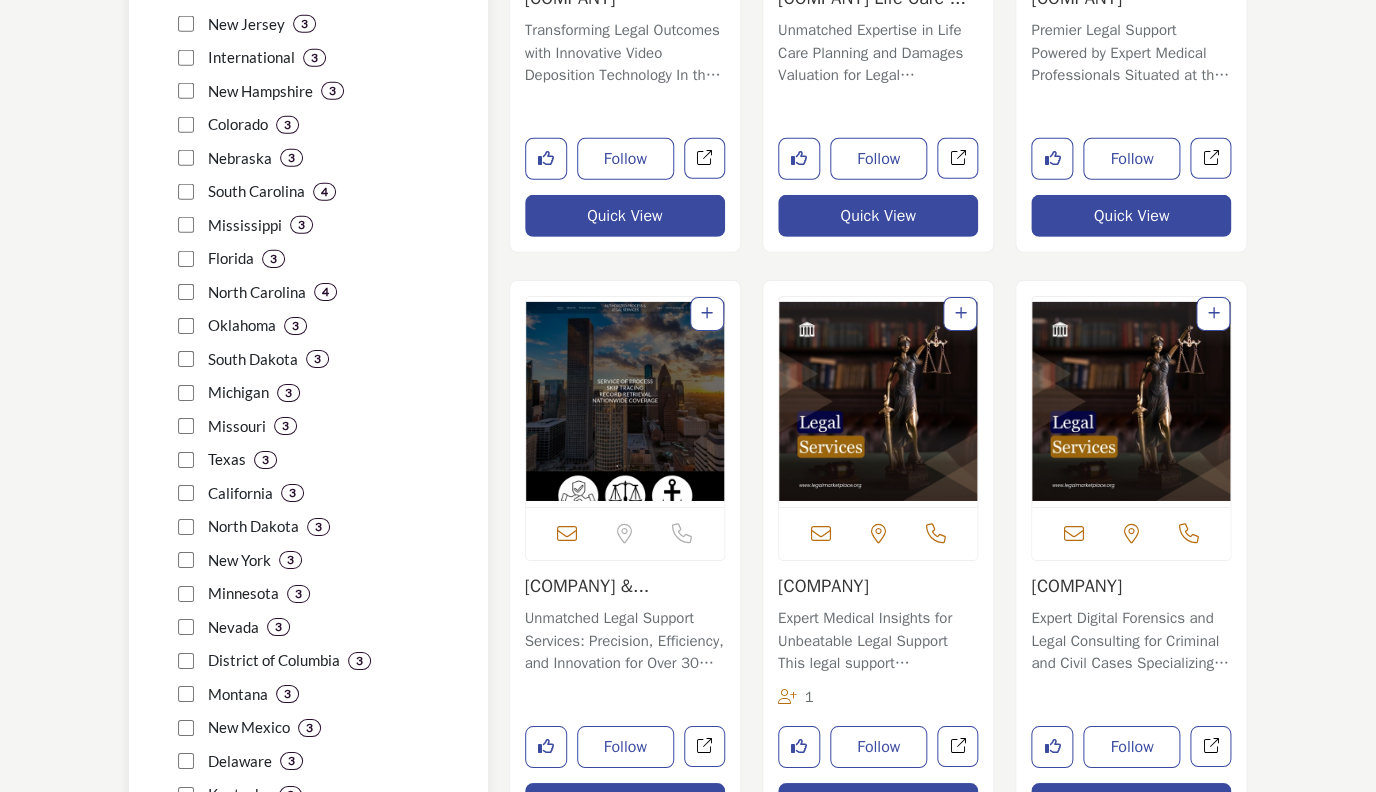 click on "Texas" at bounding box center (227, 459) 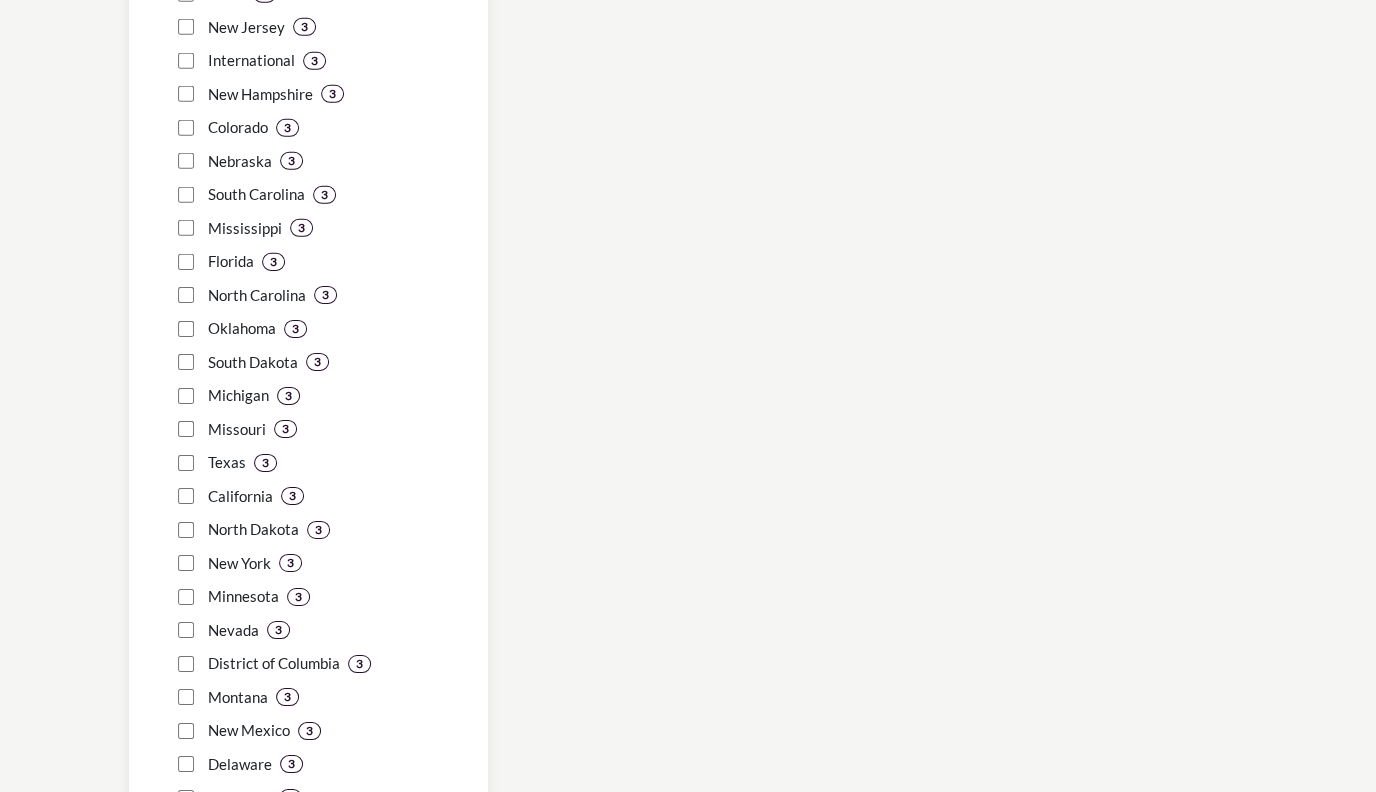 scroll, scrollTop: 2150, scrollLeft: 0, axis: vertical 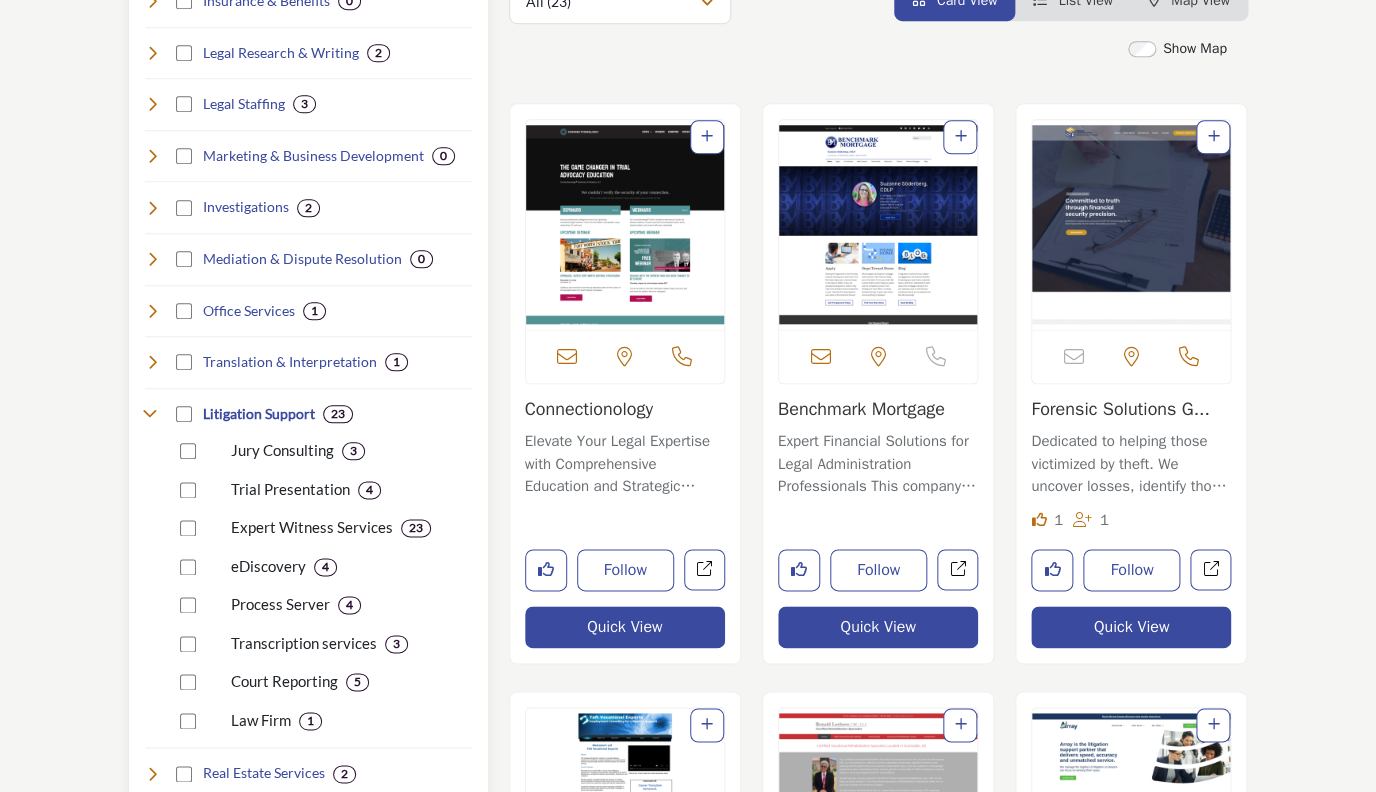 click on "Litigation Support
23" at bounding box center [249, 414] 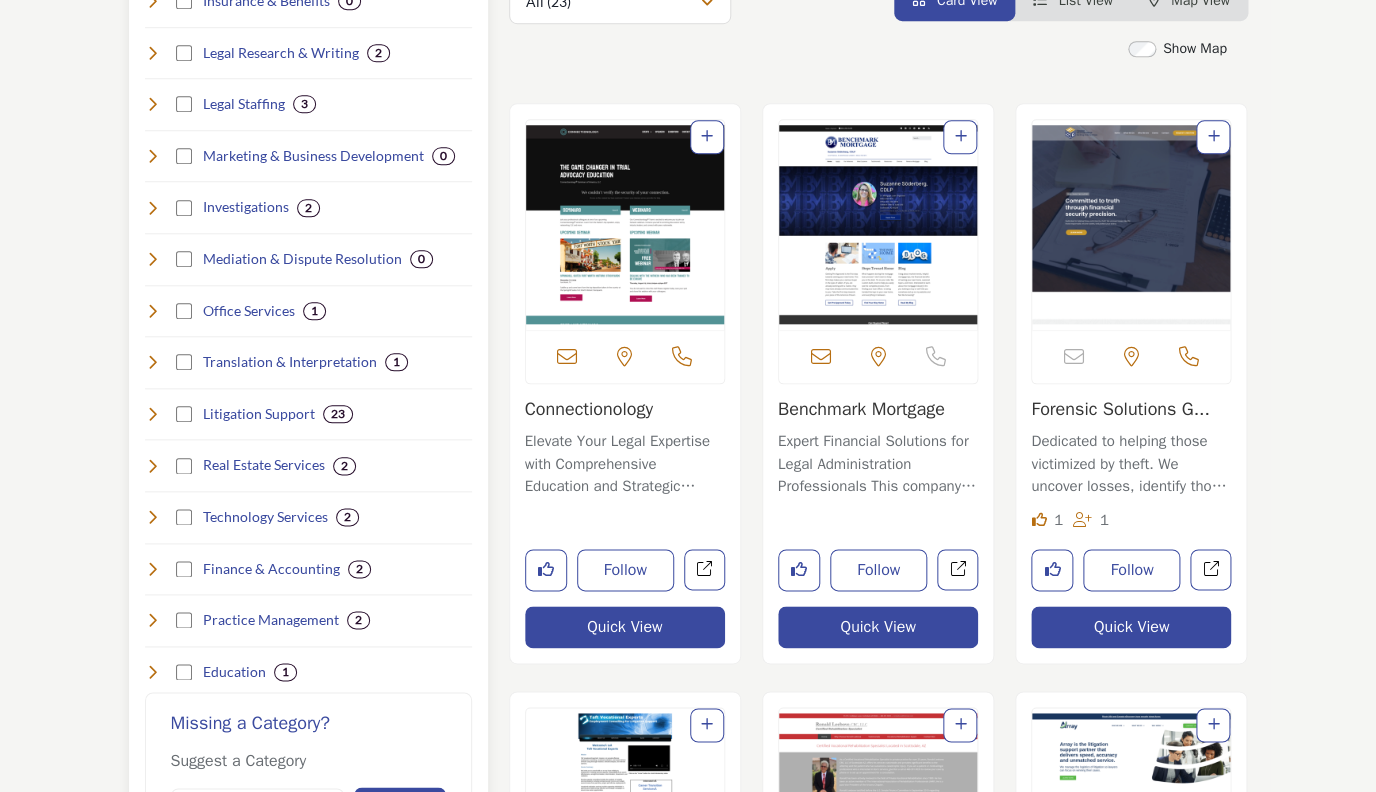 click on "Litigation Support
23" at bounding box center (249, 414) 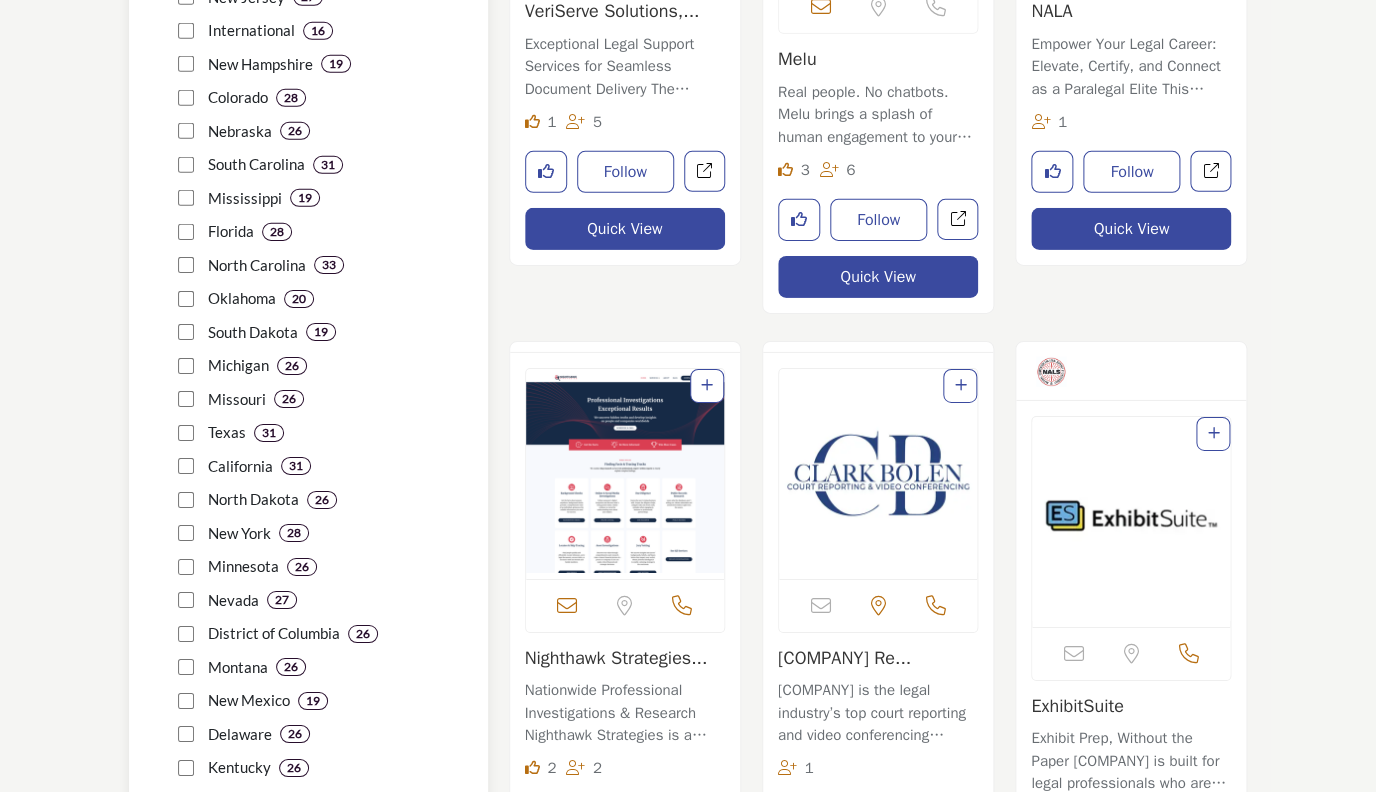 scroll, scrollTop: 2189, scrollLeft: 0, axis: vertical 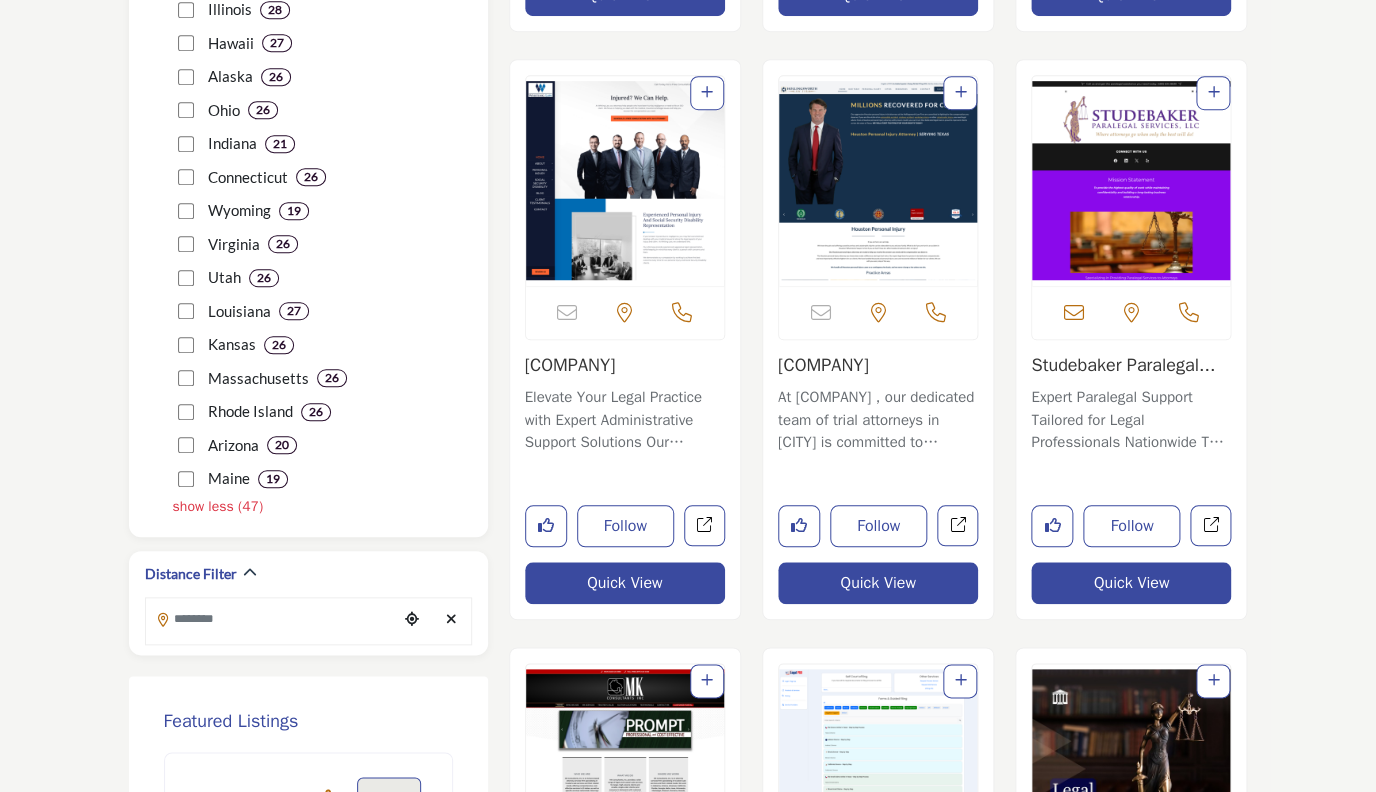 click on "Hollingsworth Law Fi..." at bounding box center (823, 365) 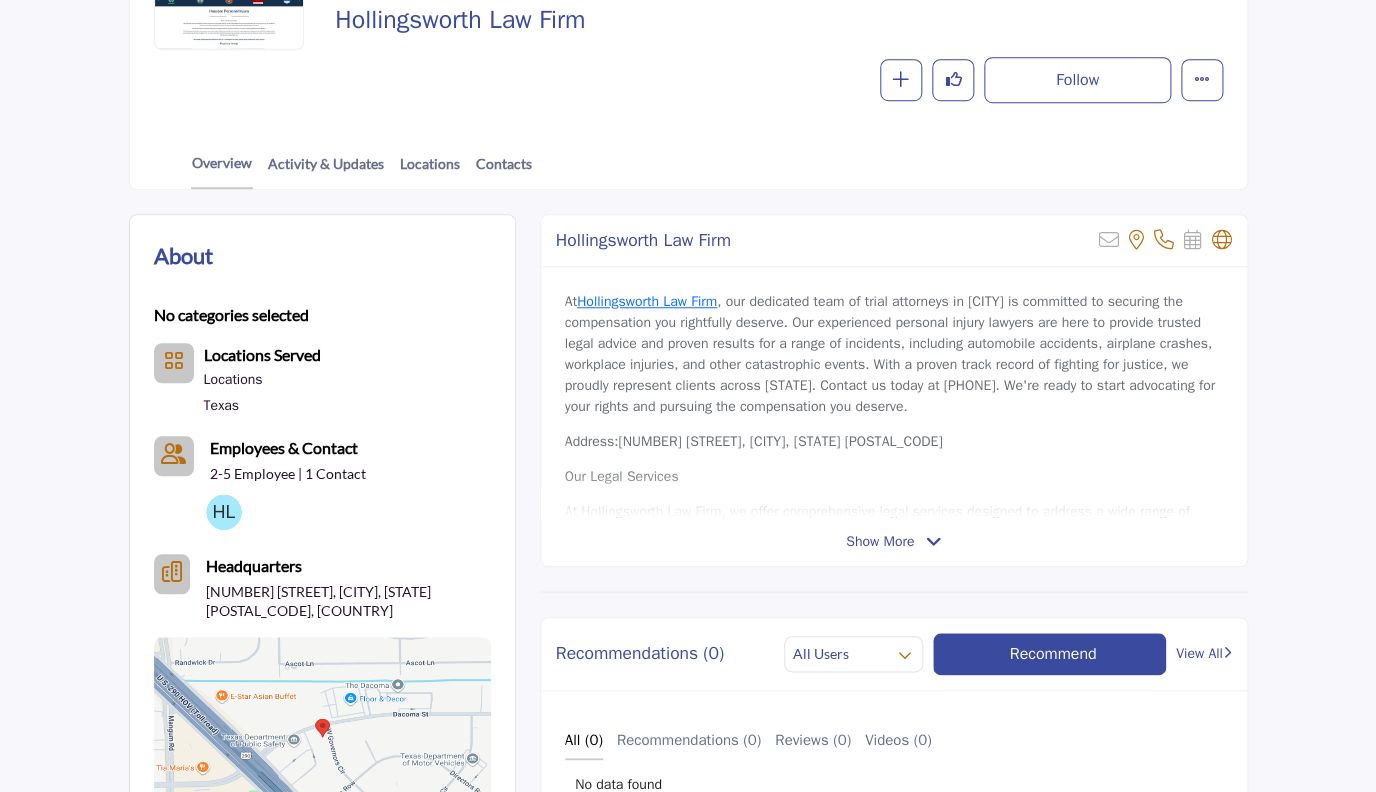 scroll, scrollTop: 383, scrollLeft: 0, axis: vertical 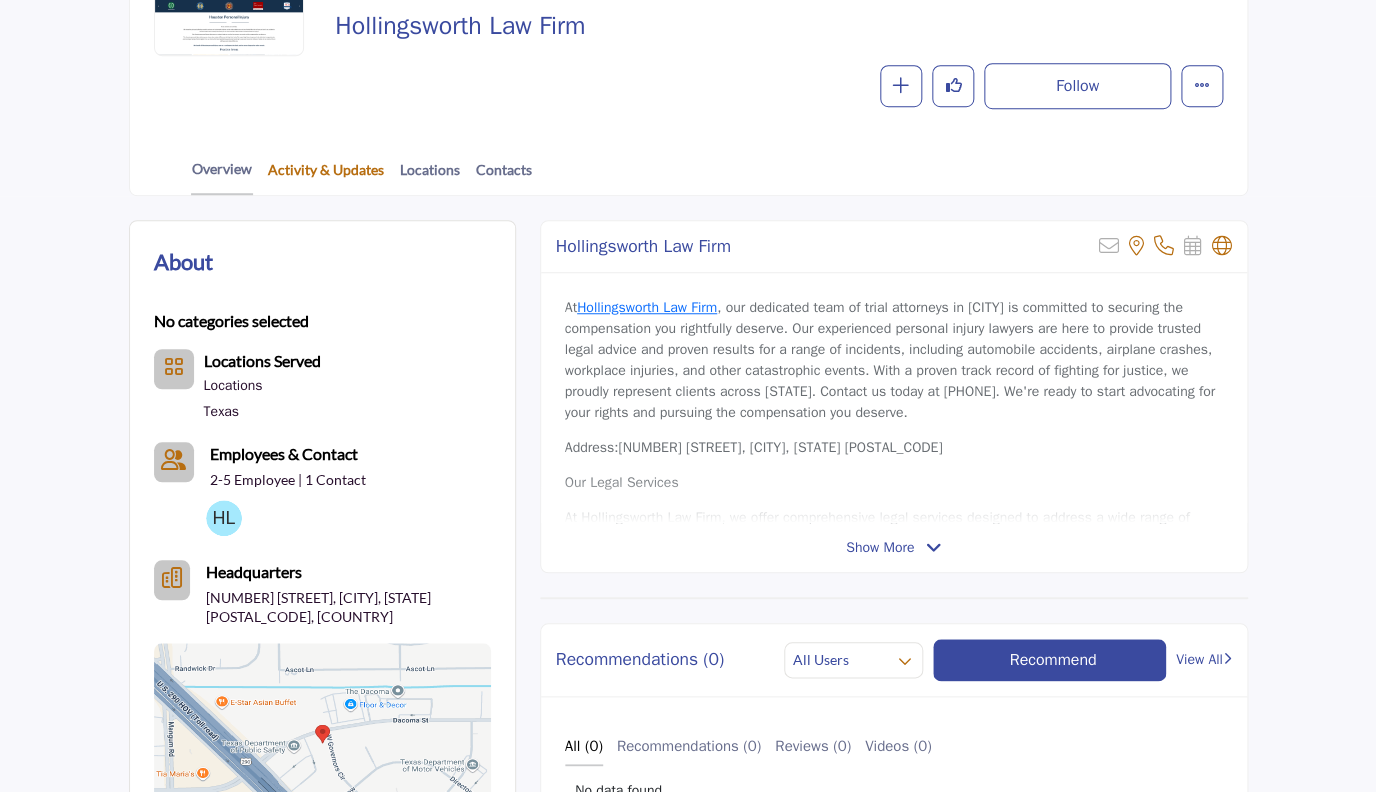 click on "Activity & Updates" at bounding box center (326, 176) 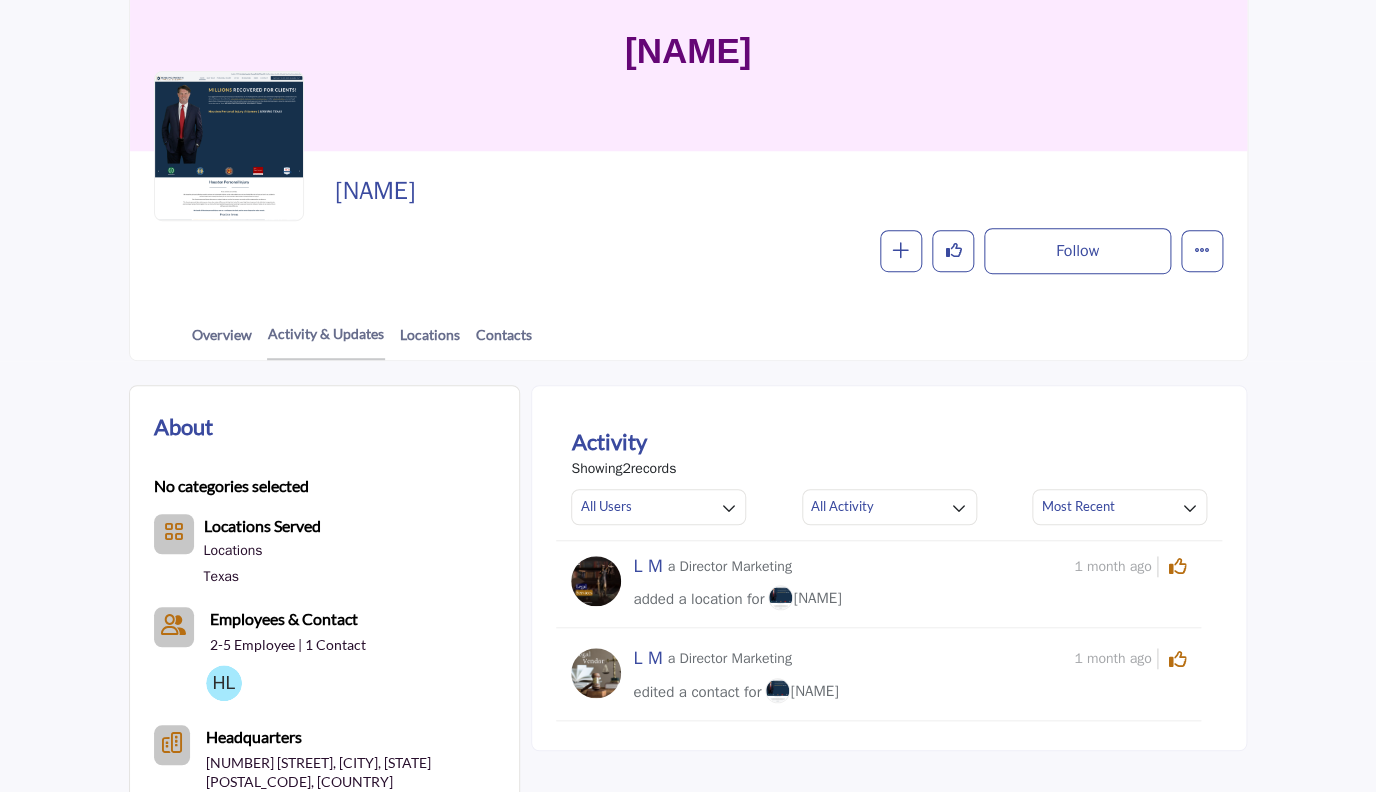 scroll, scrollTop: 220, scrollLeft: 0, axis: vertical 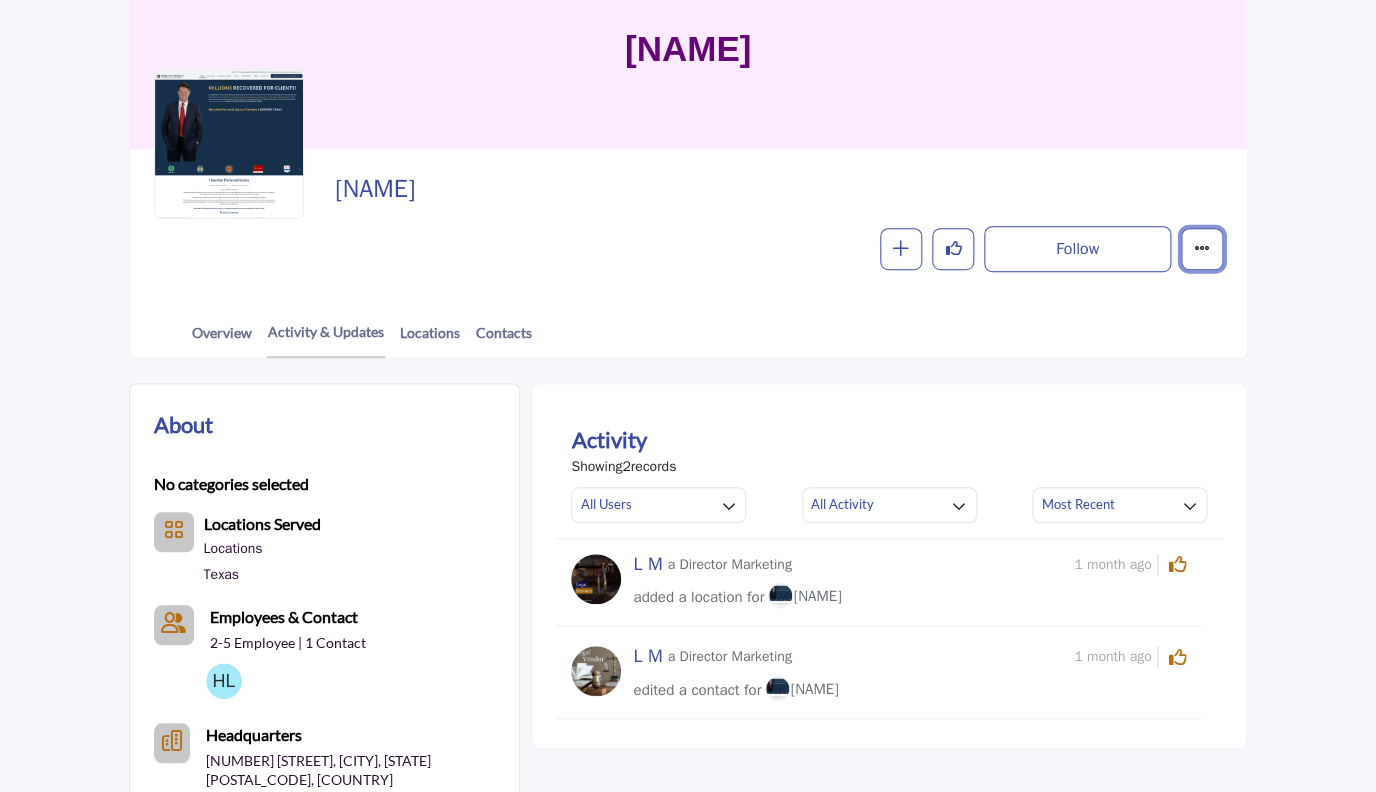 click at bounding box center (1202, 249) 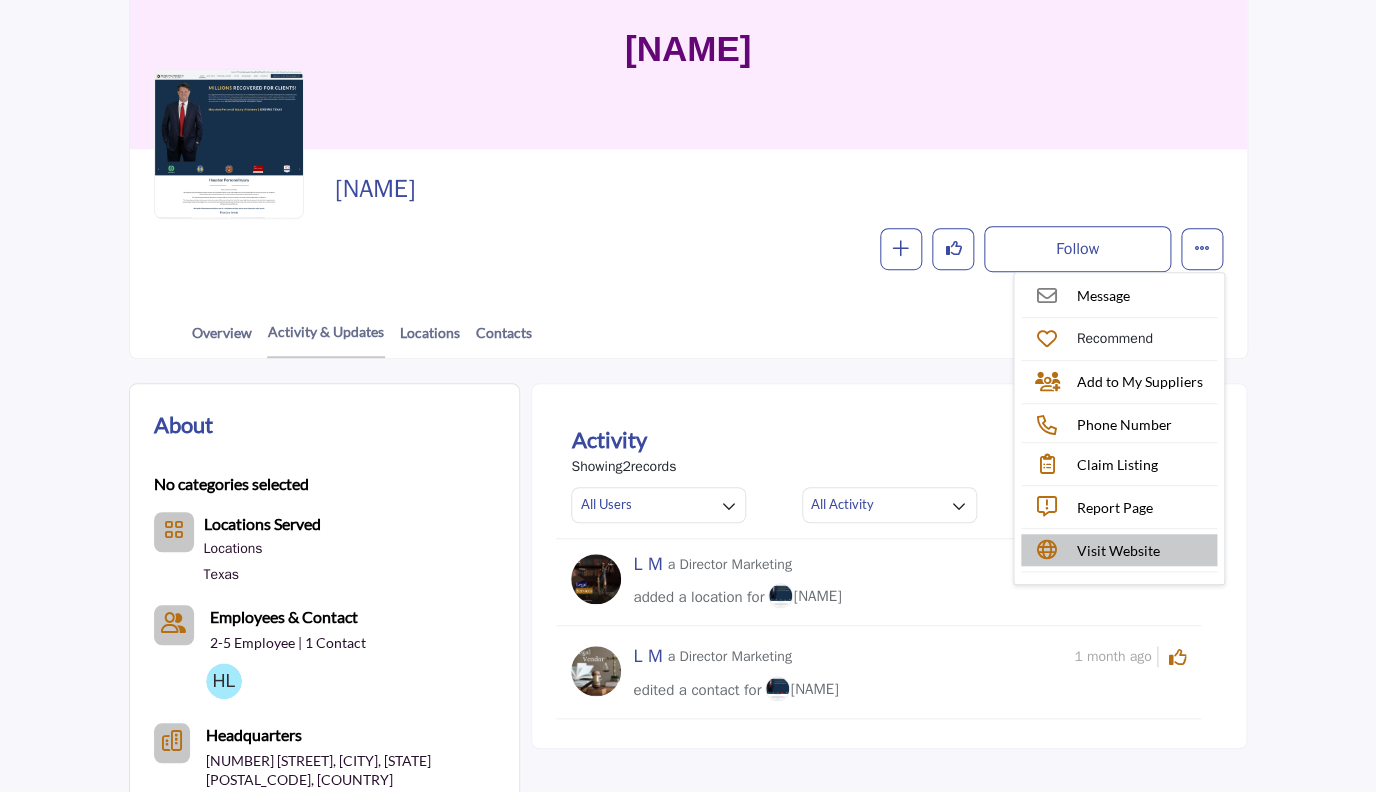 click on "Visit Website" at bounding box center [1118, 550] 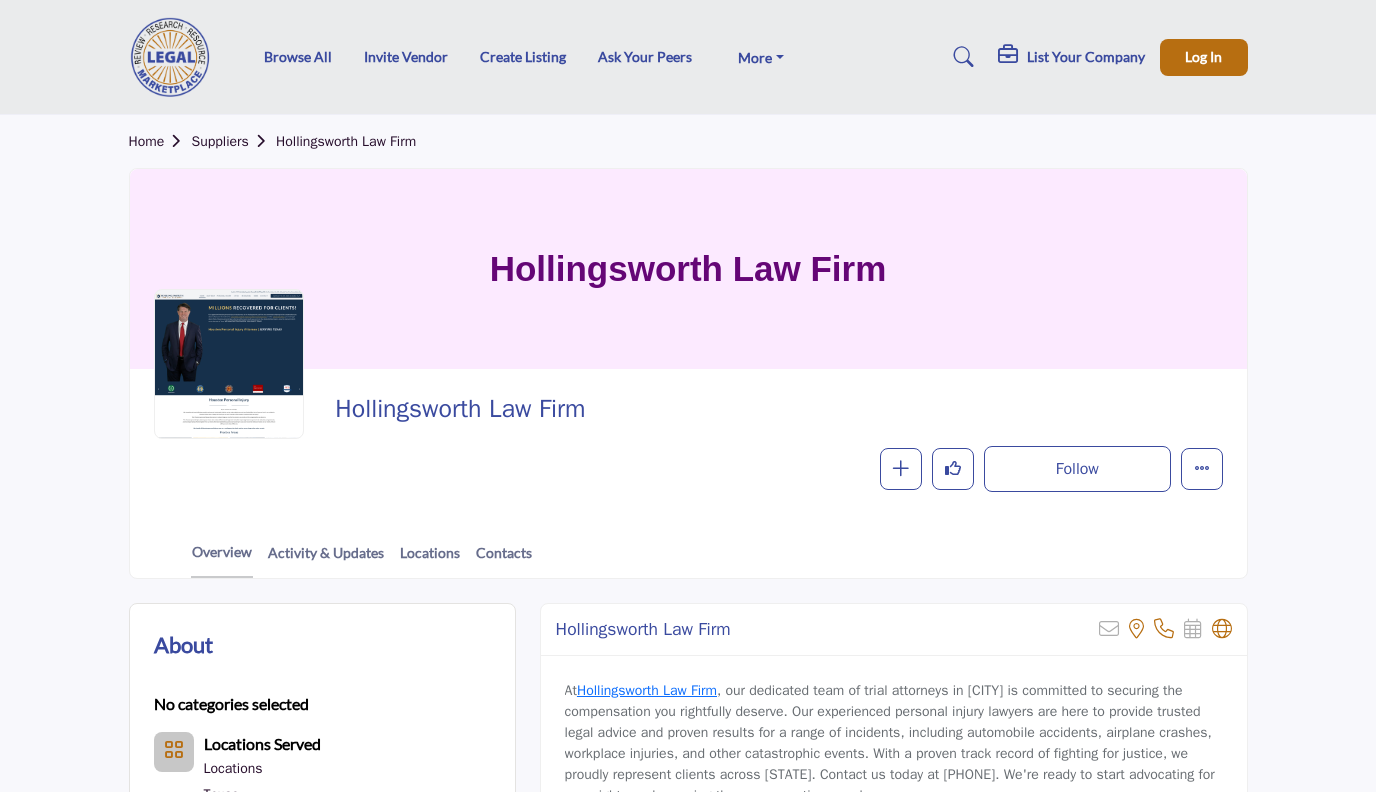 scroll, scrollTop: 383, scrollLeft: 0, axis: vertical 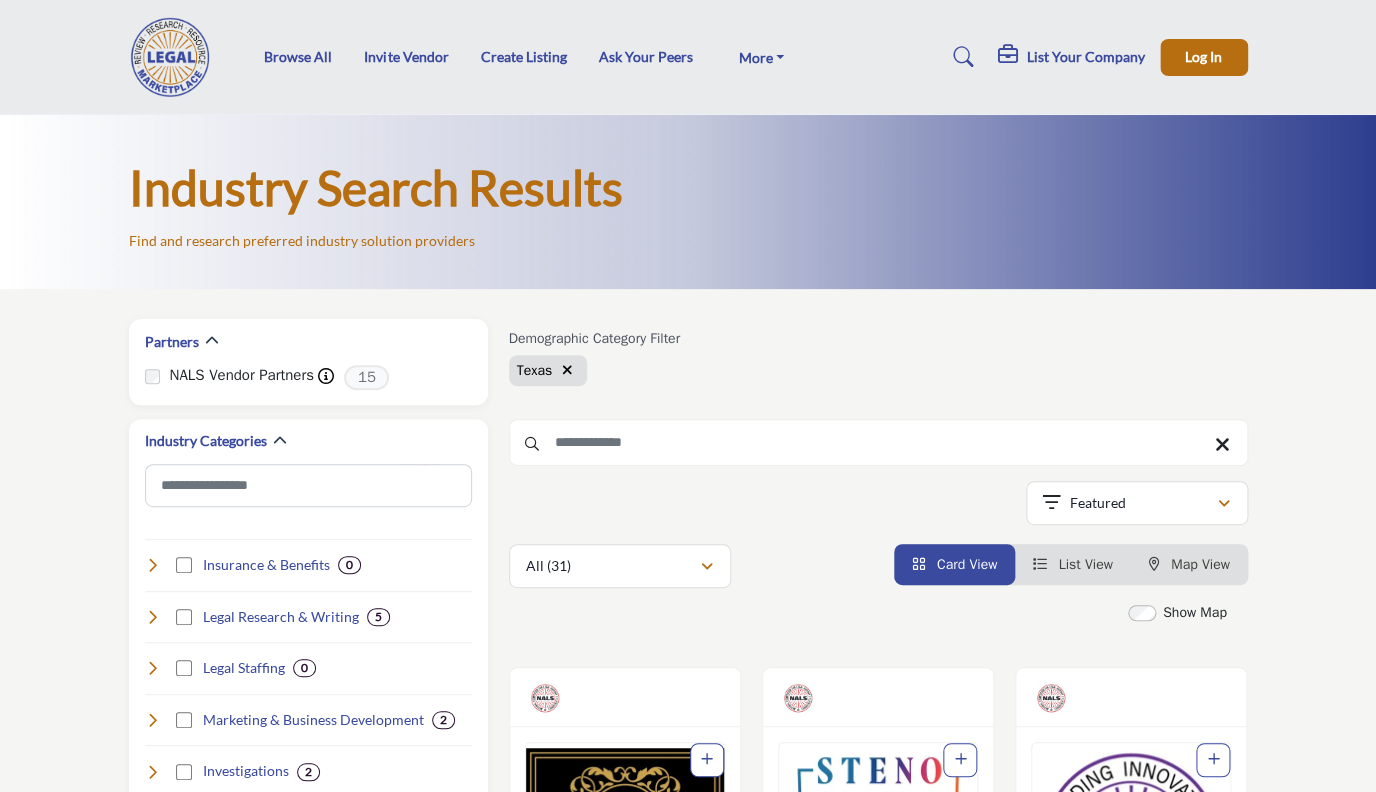 click at bounding box center [567, 370] 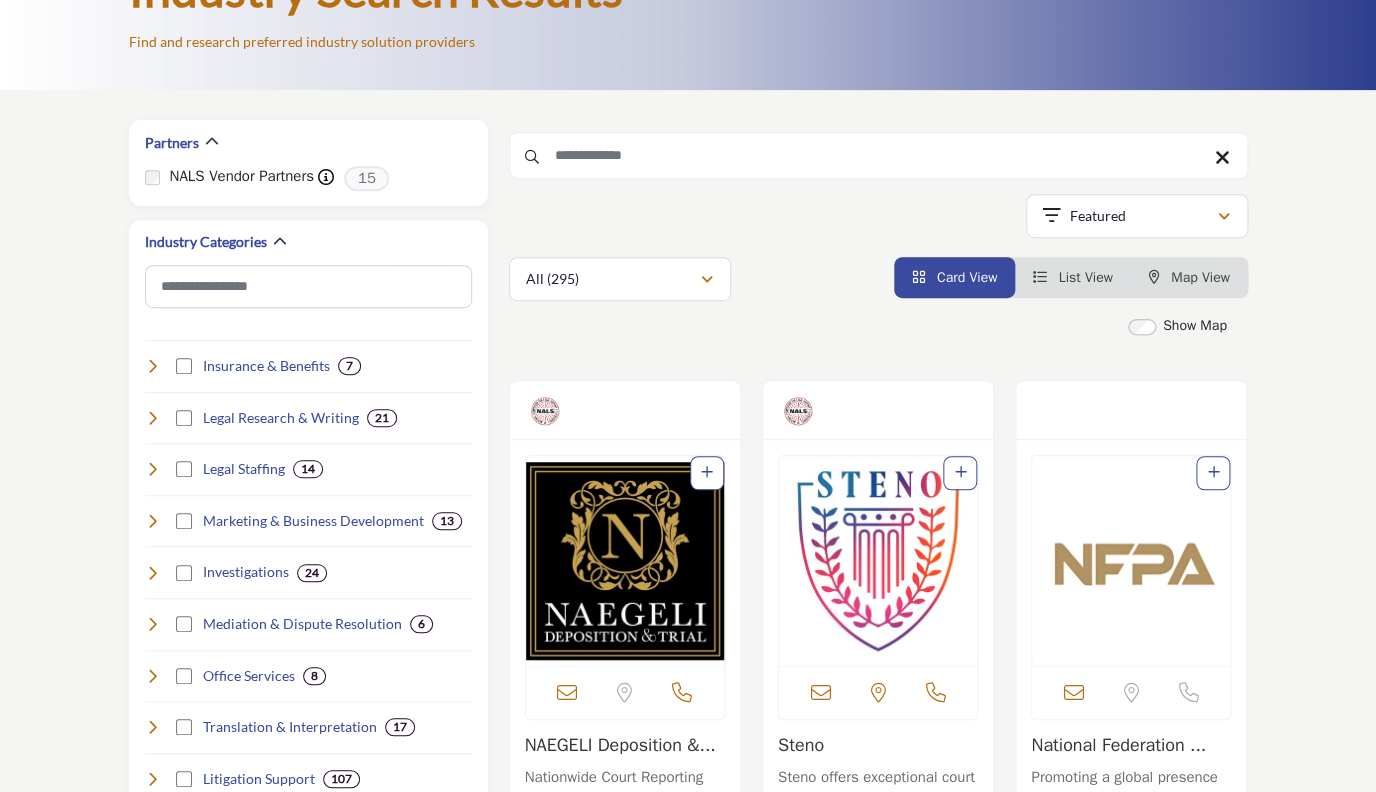 scroll, scrollTop: 201, scrollLeft: 0, axis: vertical 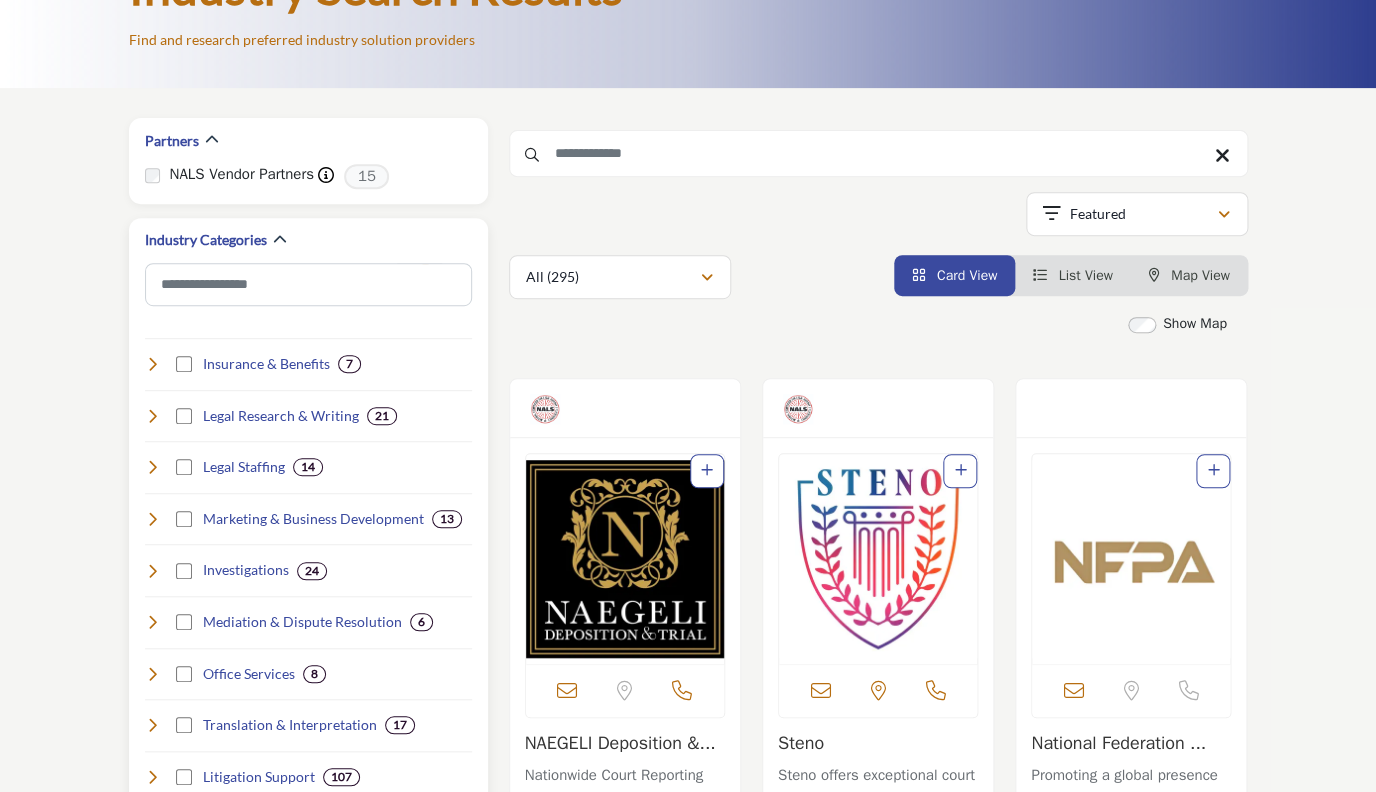 click at bounding box center (153, 416) 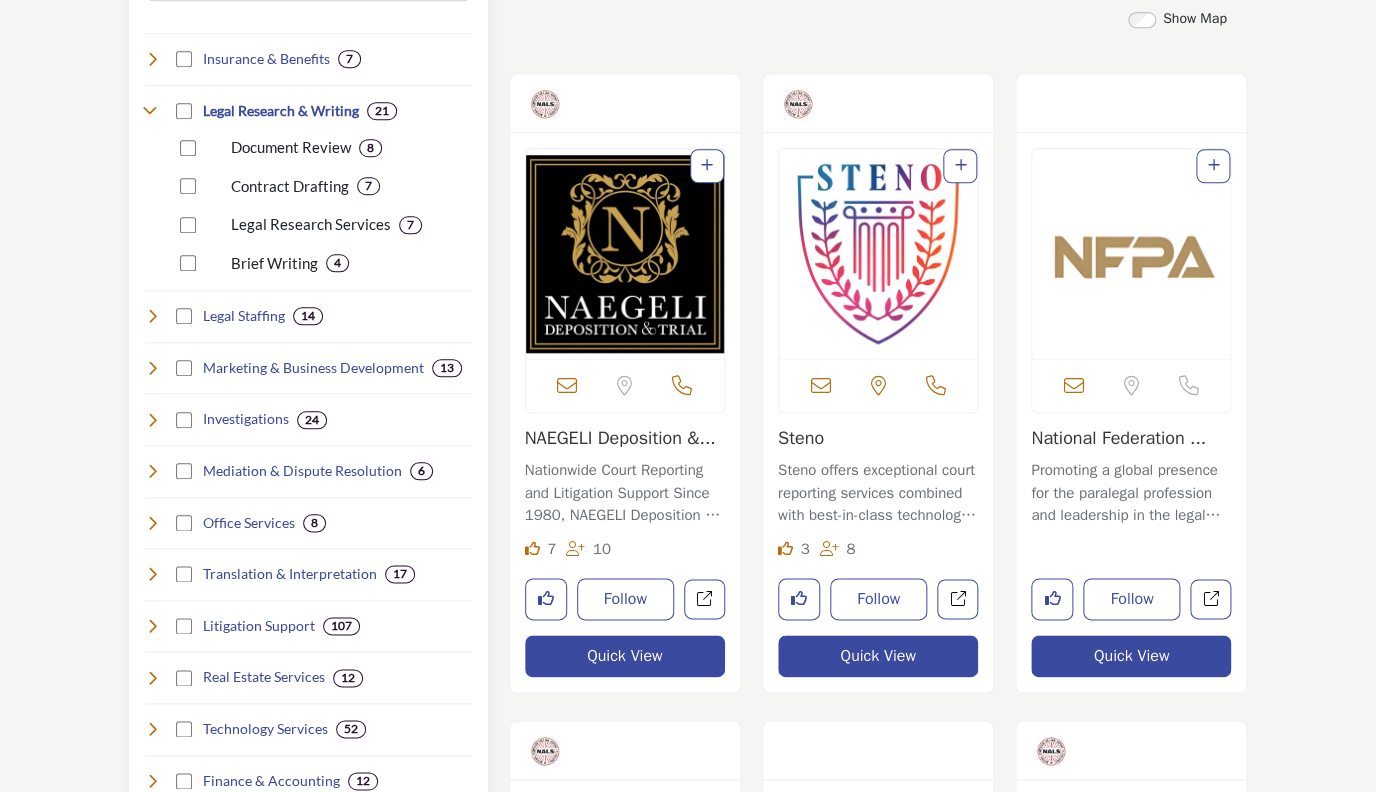 scroll, scrollTop: 510, scrollLeft: 0, axis: vertical 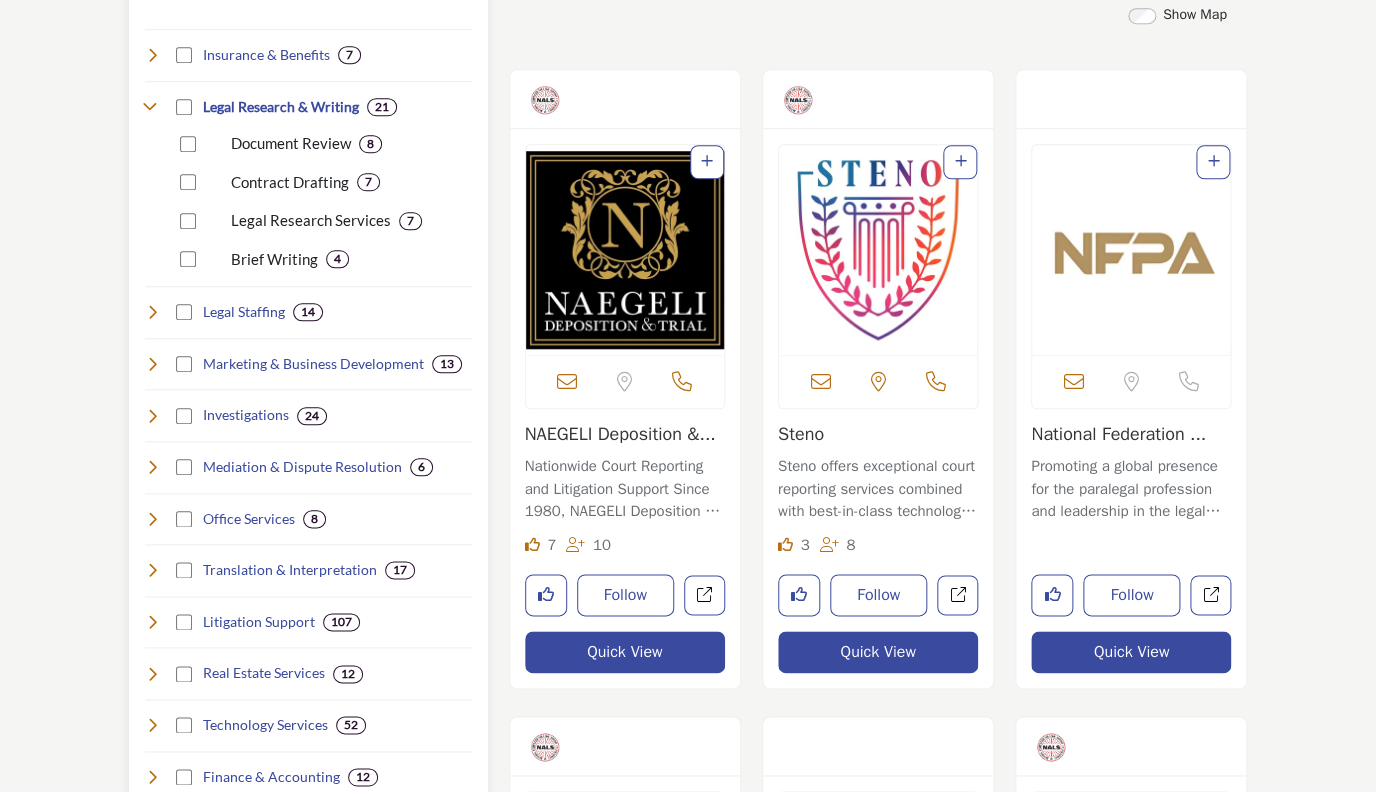 click at bounding box center [153, 416] 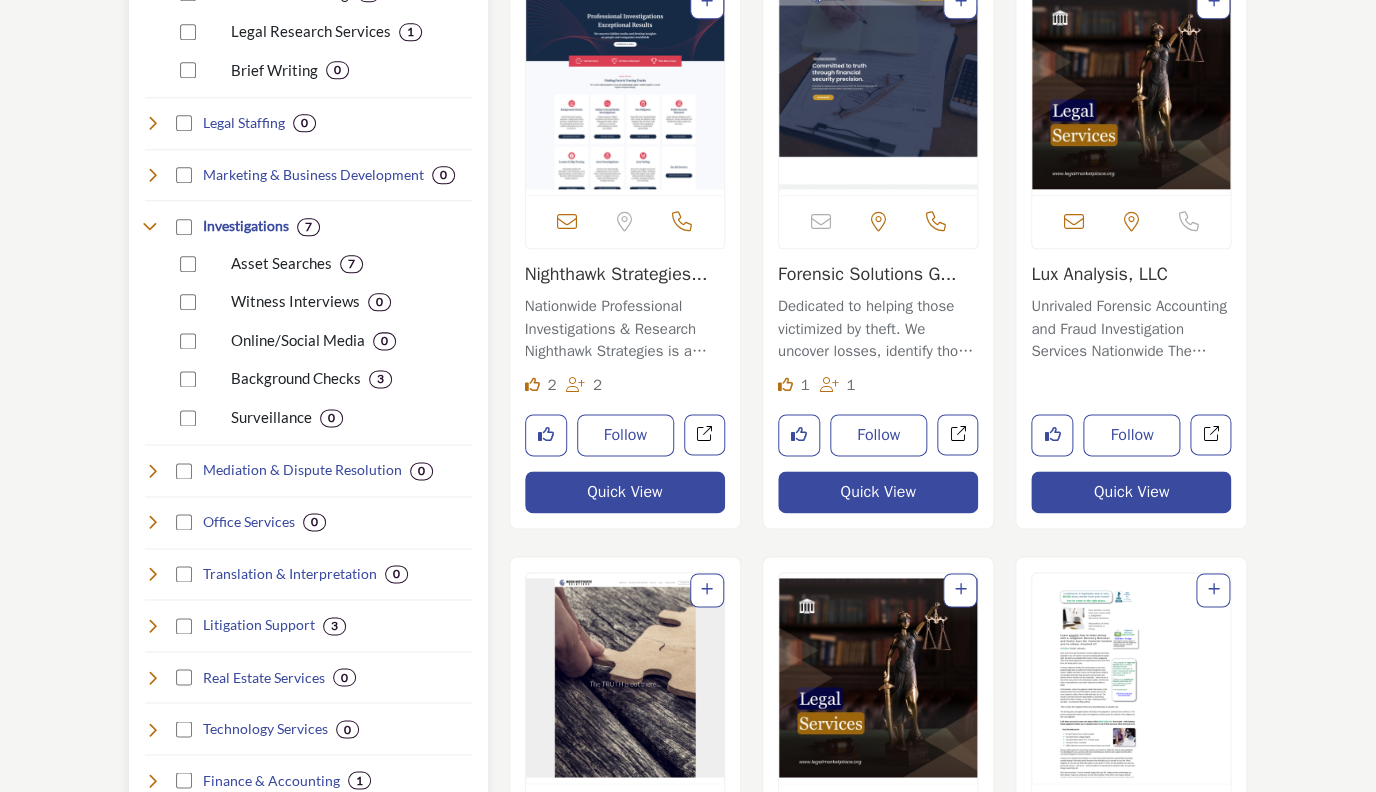 scroll, scrollTop: 680, scrollLeft: 0, axis: vertical 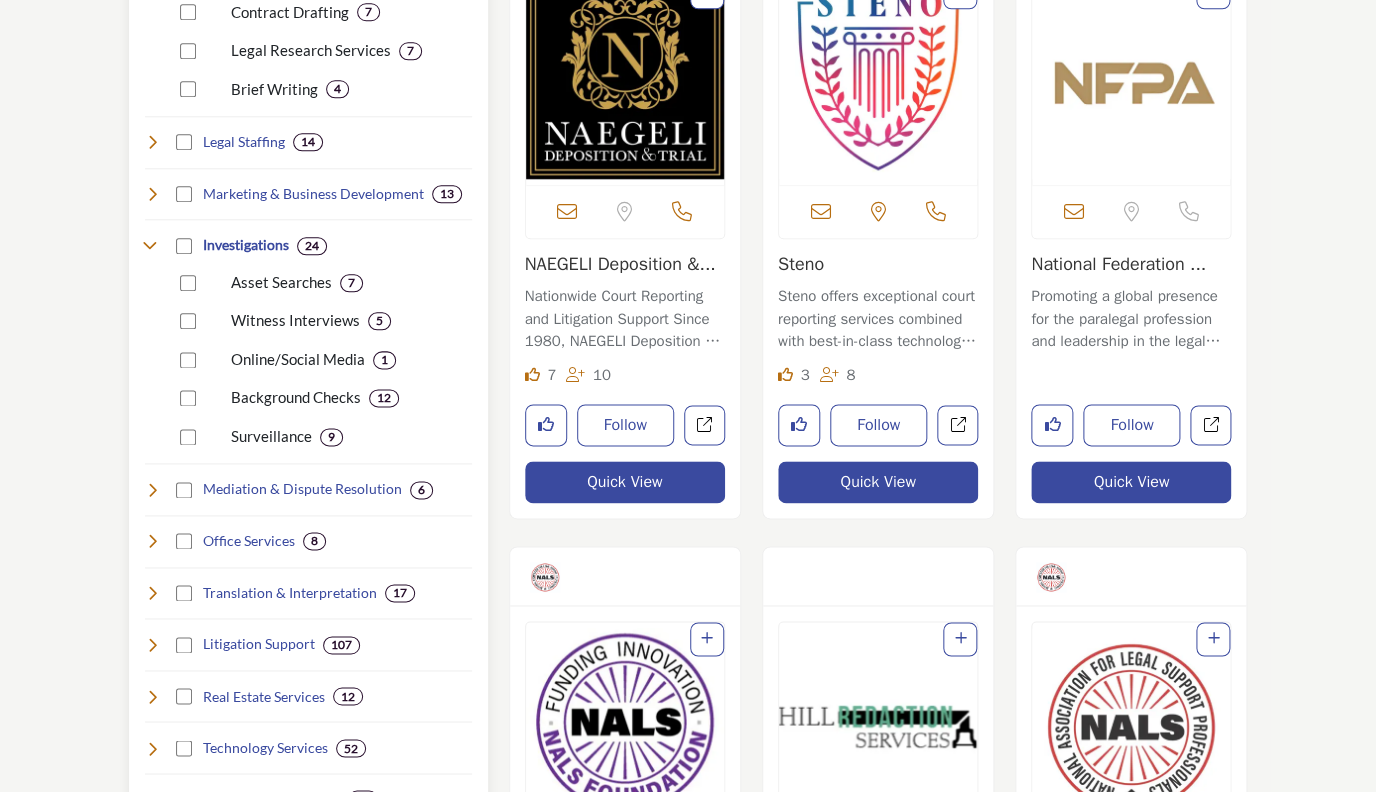 click on "Legal Staffing
14" at bounding box center (234, 142) 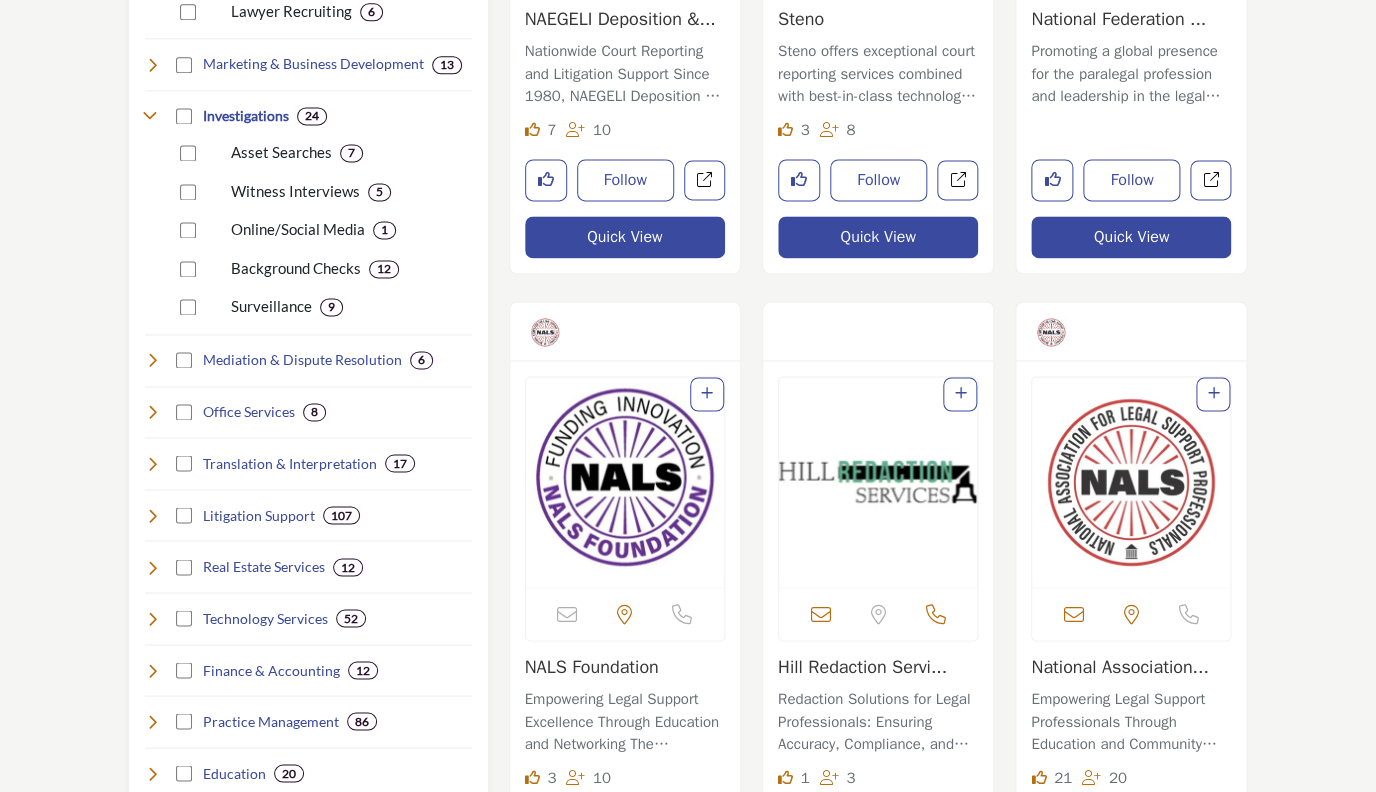 scroll, scrollTop: 945, scrollLeft: 0, axis: vertical 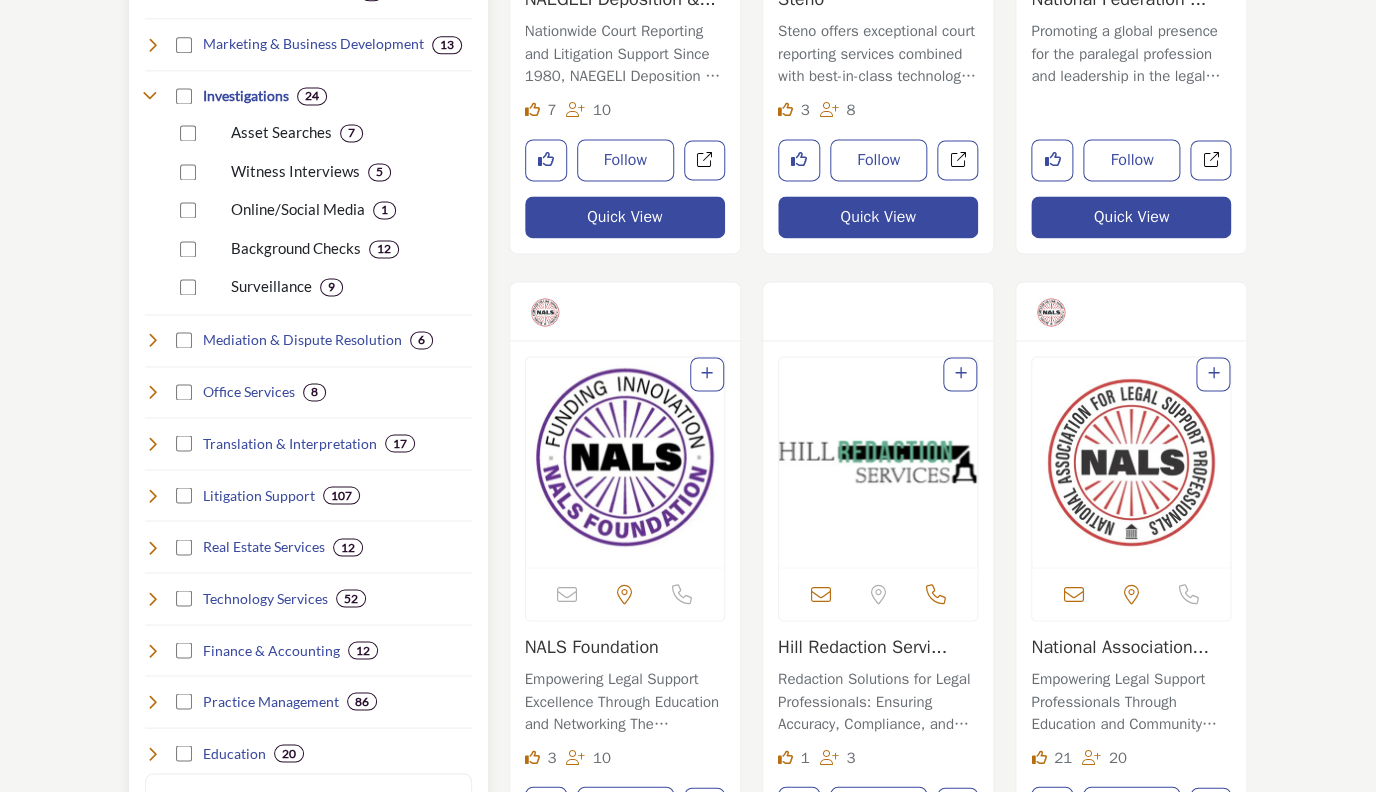 click on "Industry Categories
Industry Categories
Clear
7
3" at bounding box center [308, 213] 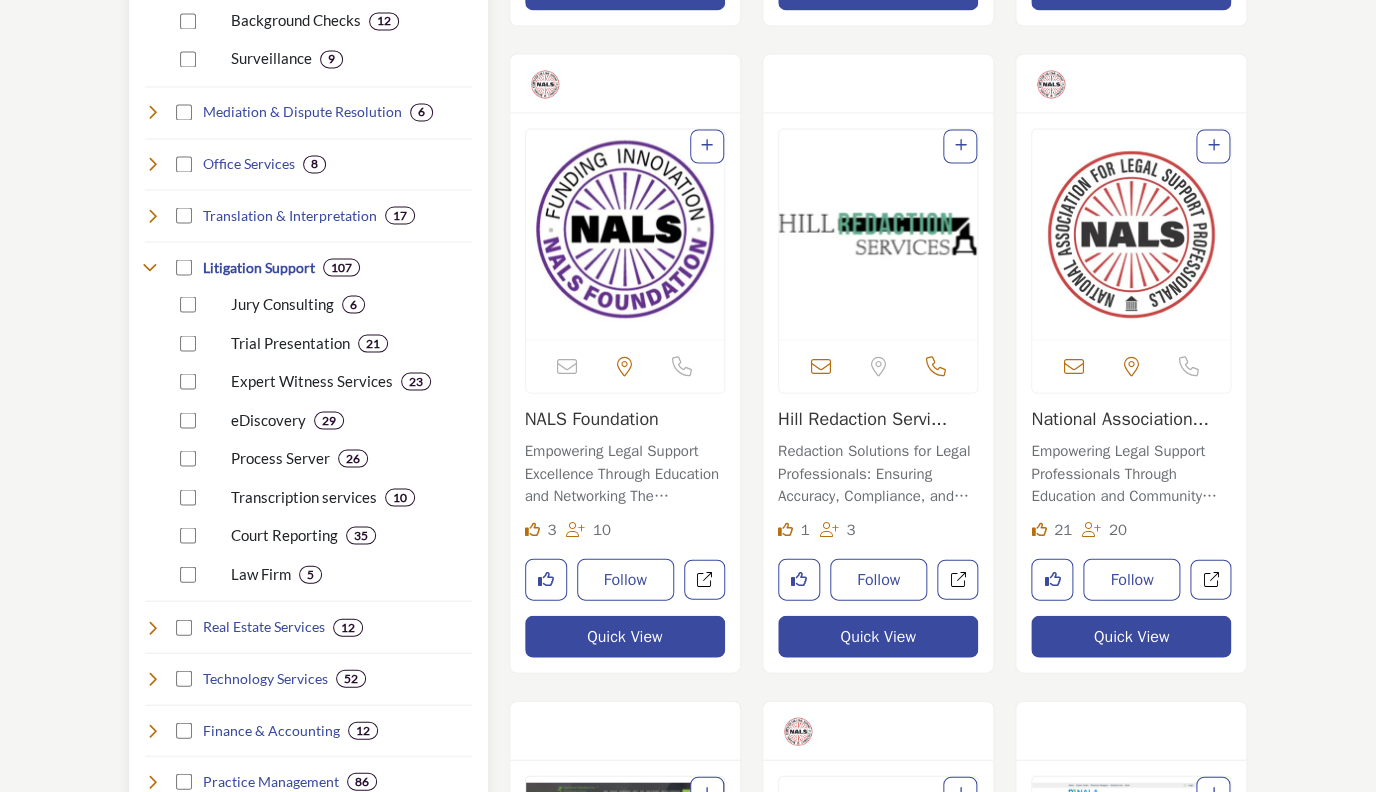 scroll, scrollTop: 1181, scrollLeft: 0, axis: vertical 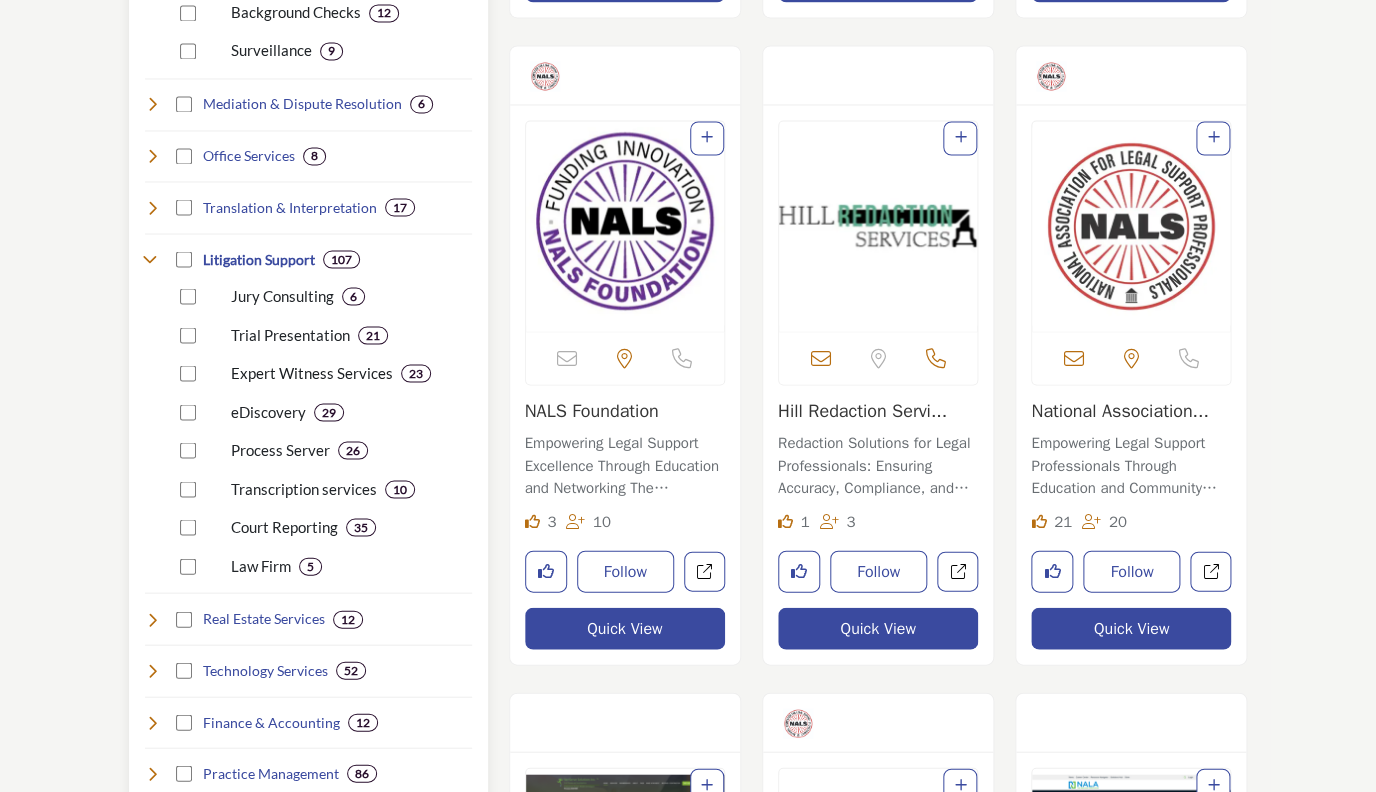 click on "Expert Witness Services" at bounding box center [312, 372] 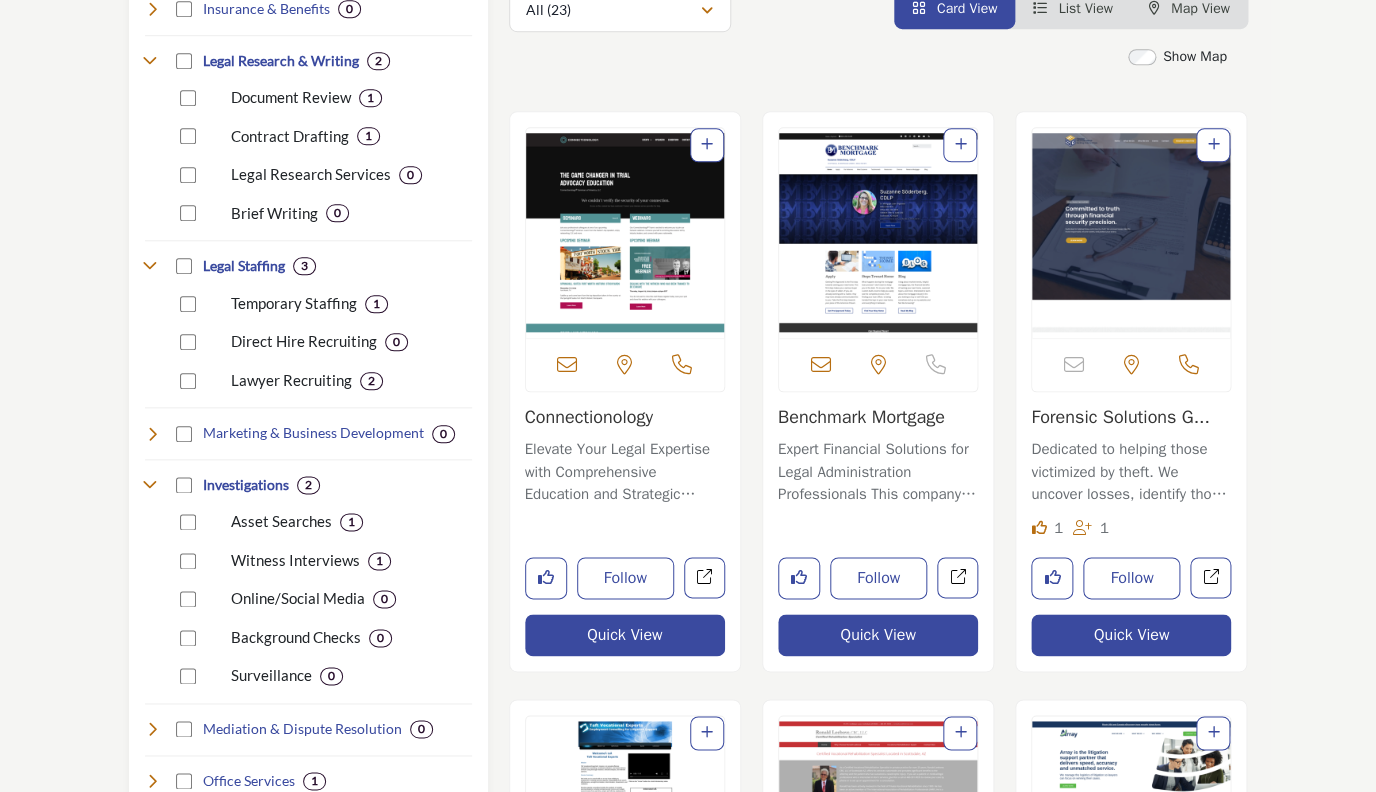 scroll, scrollTop: 559, scrollLeft: 0, axis: vertical 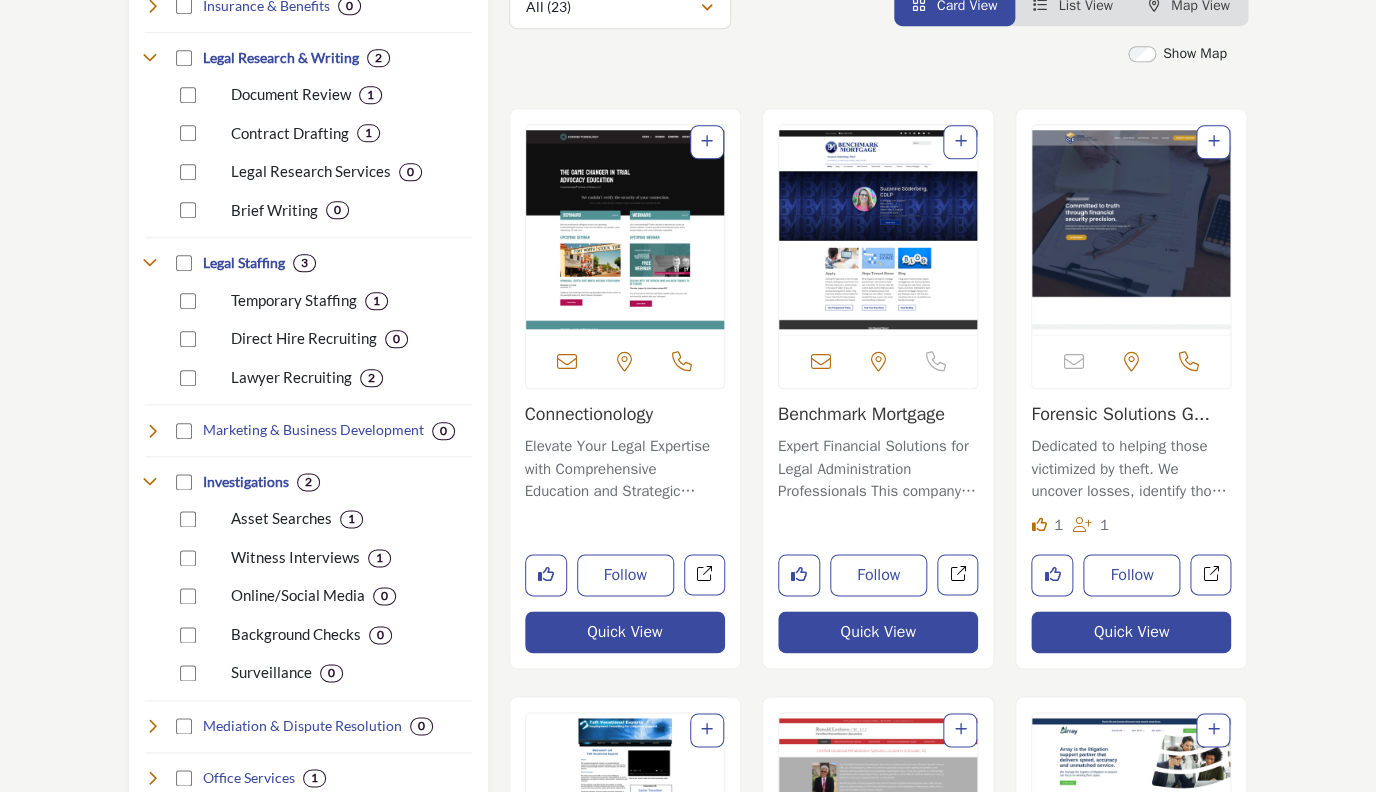 click on "Dedicated to helping those victimized by theft. We uncover losses, identify those responsible, recover assets, and protect your brand. Forensic Acc..." at bounding box center (1131, 469) 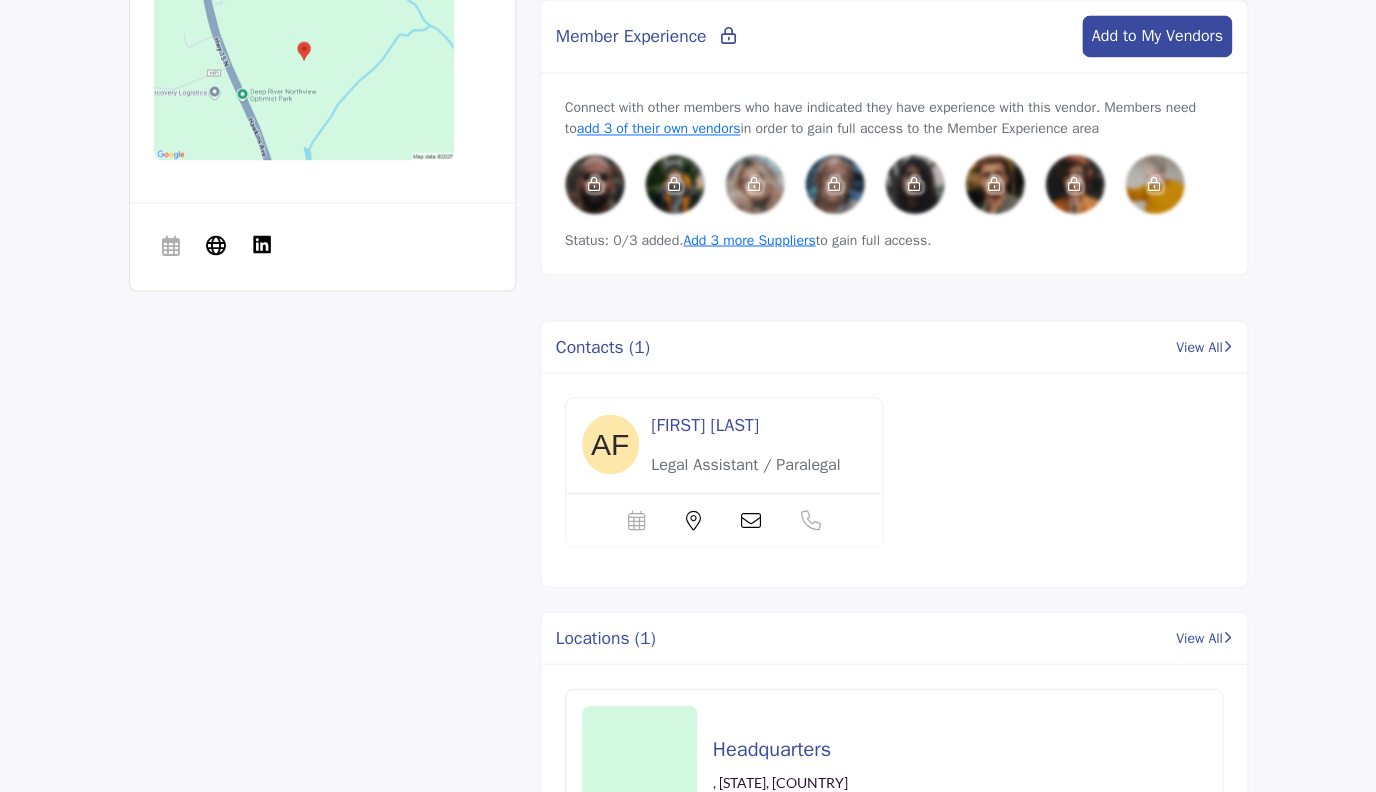 scroll, scrollTop: 1168, scrollLeft: 0, axis: vertical 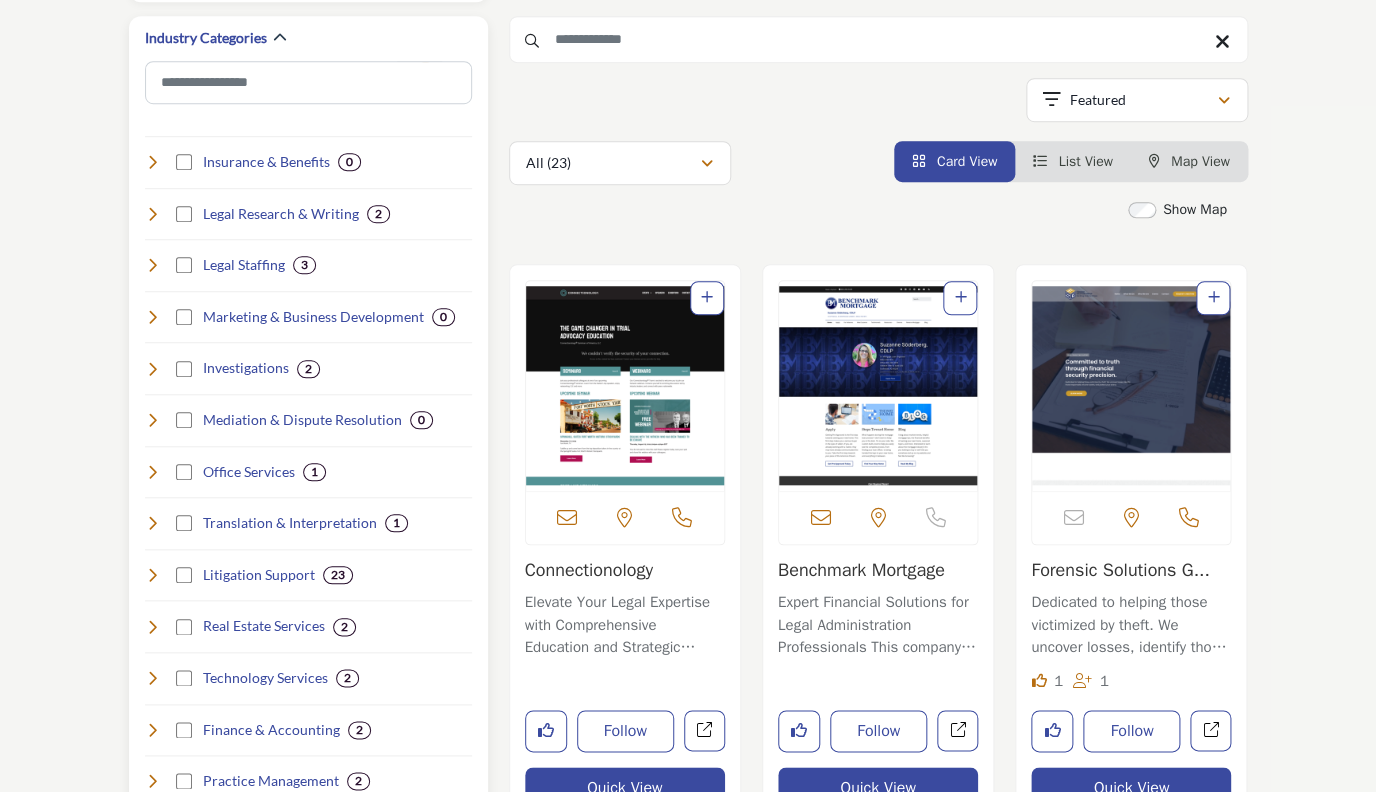 click on "Litigation Support
23" at bounding box center (249, 575) 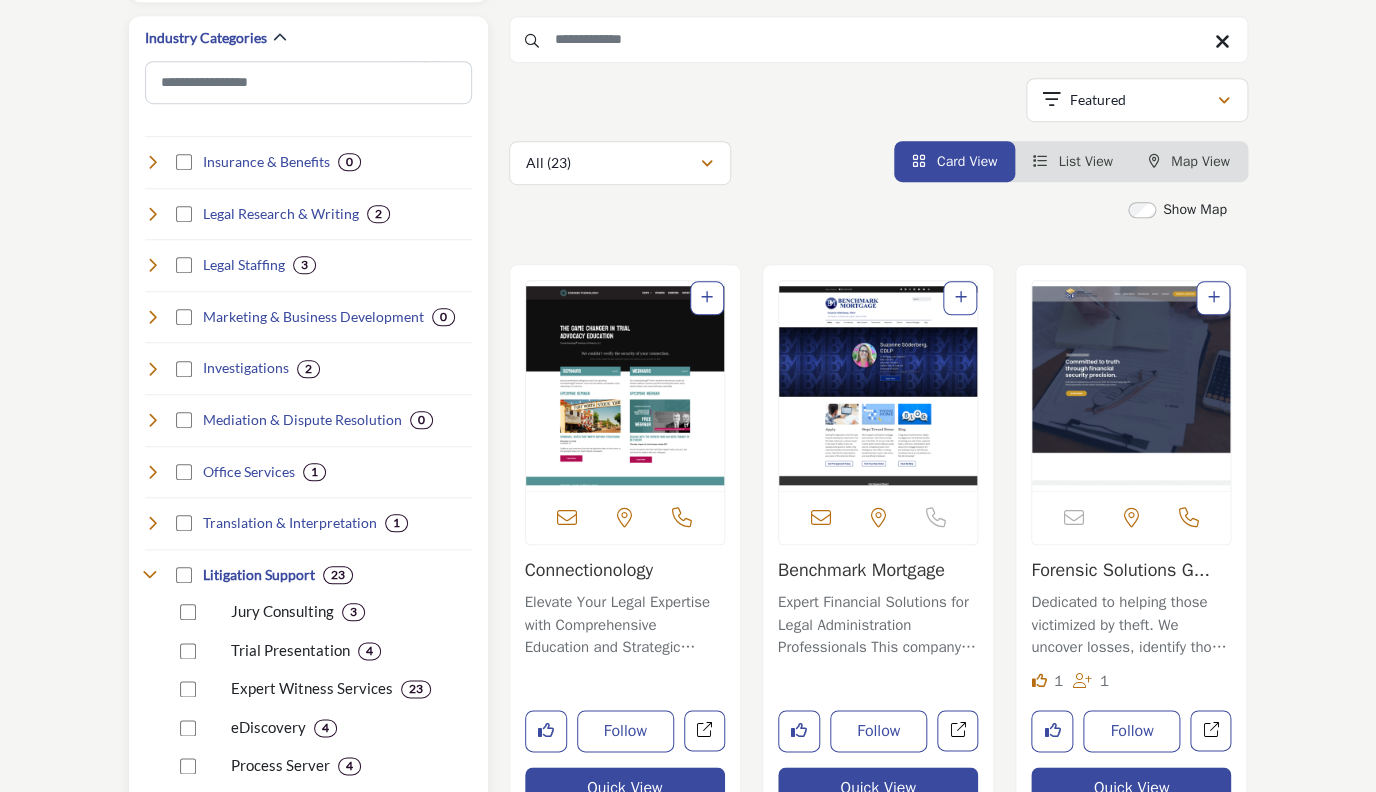 click on "eDiscovery
4" at bounding box center (322, 720) 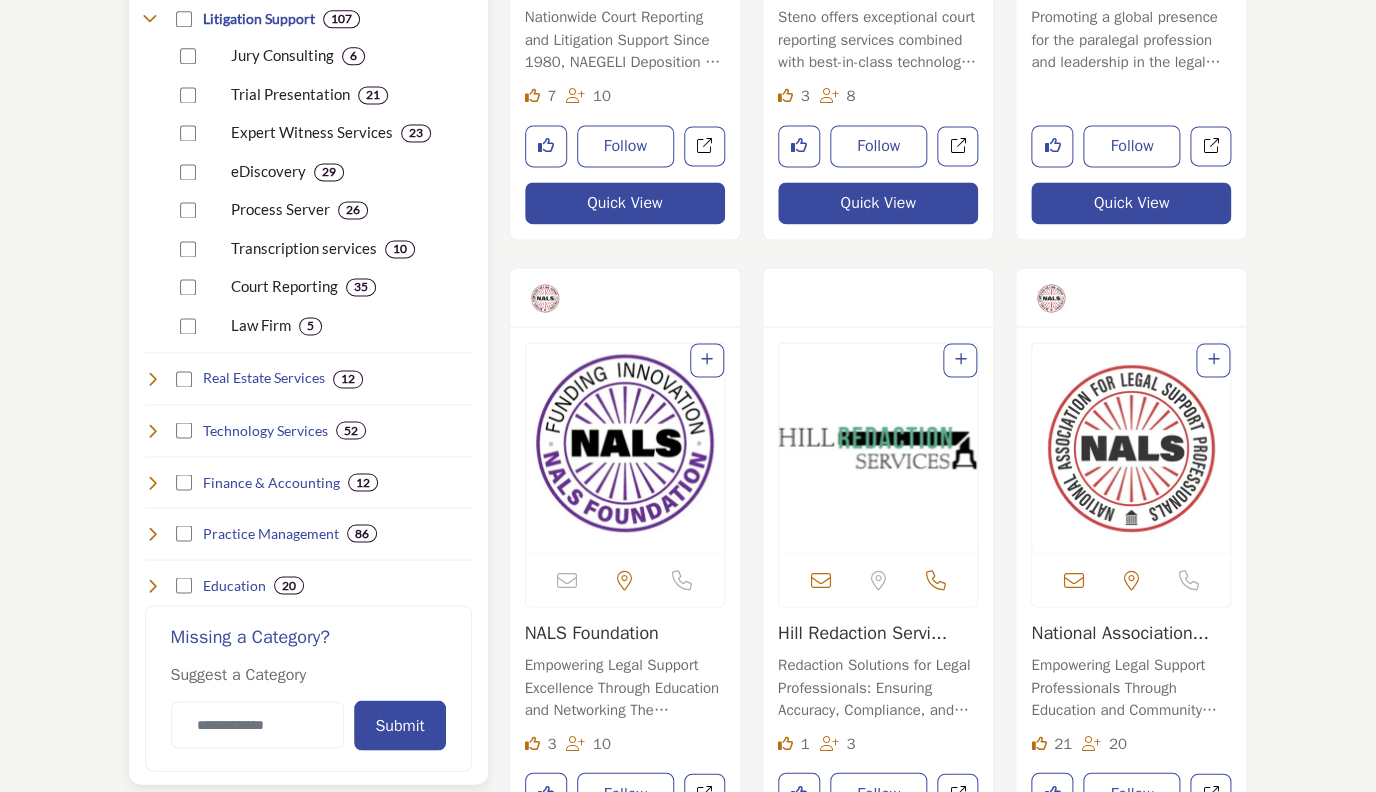 scroll, scrollTop: 964, scrollLeft: 0, axis: vertical 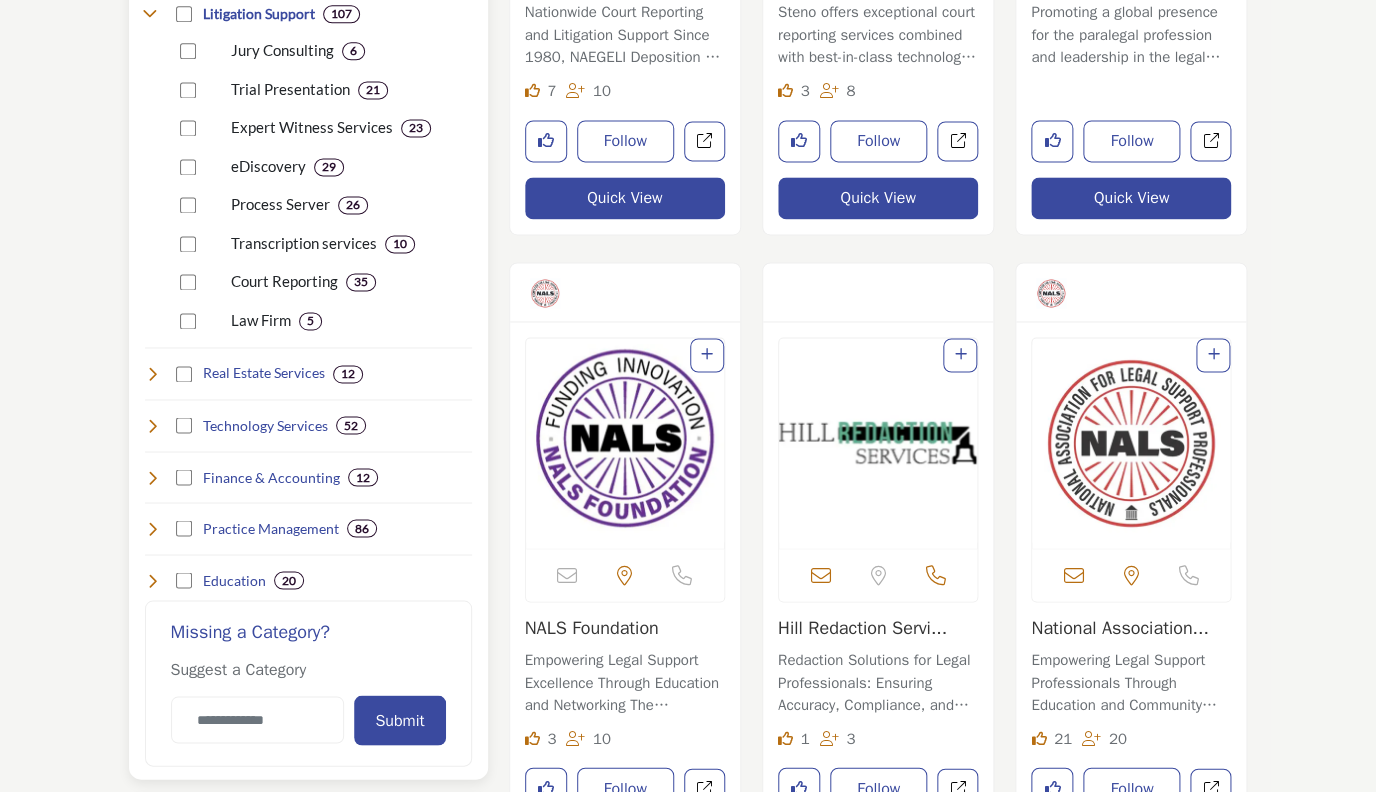 click at bounding box center (153, 580) 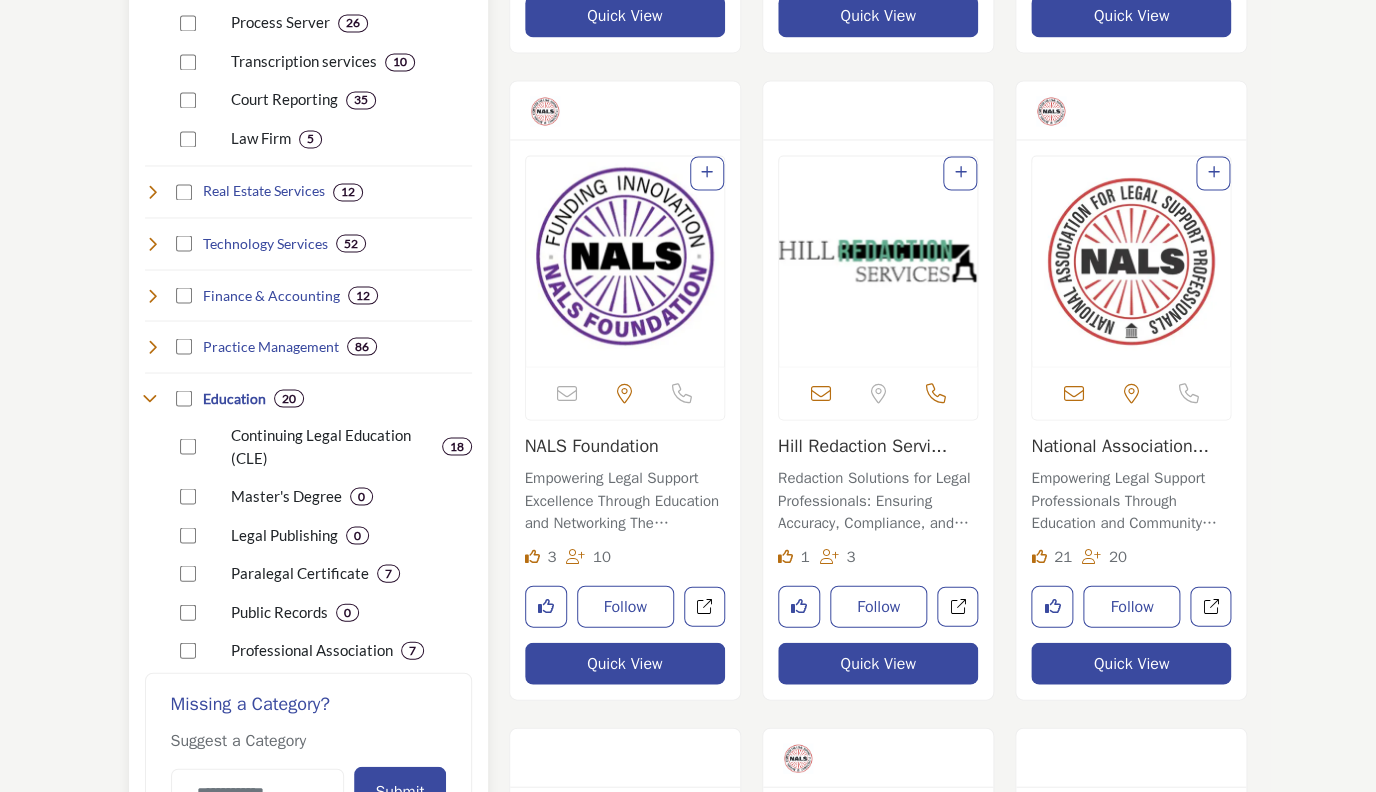 scroll, scrollTop: 1147, scrollLeft: 0, axis: vertical 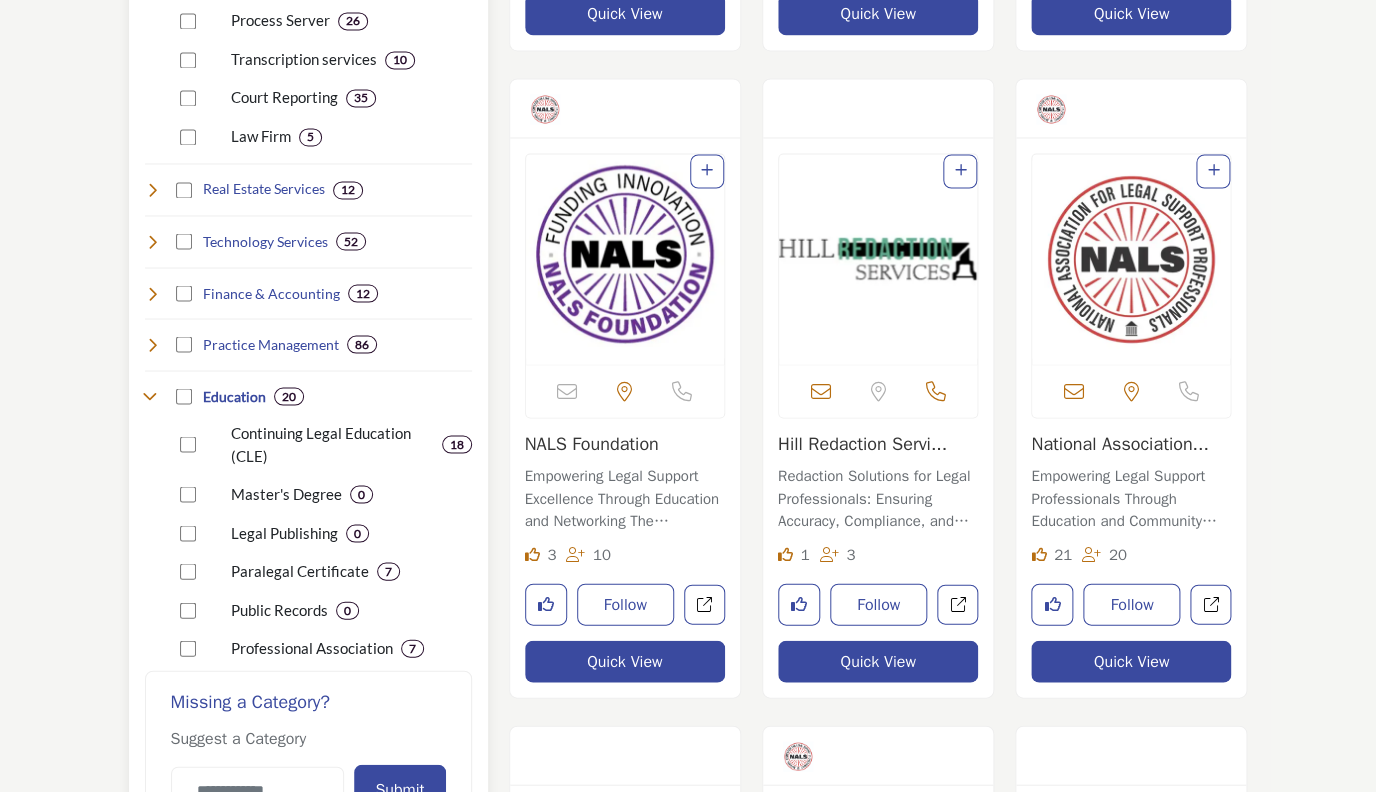 click on "Paralegal Certificate
7" at bounding box center (322, 564) 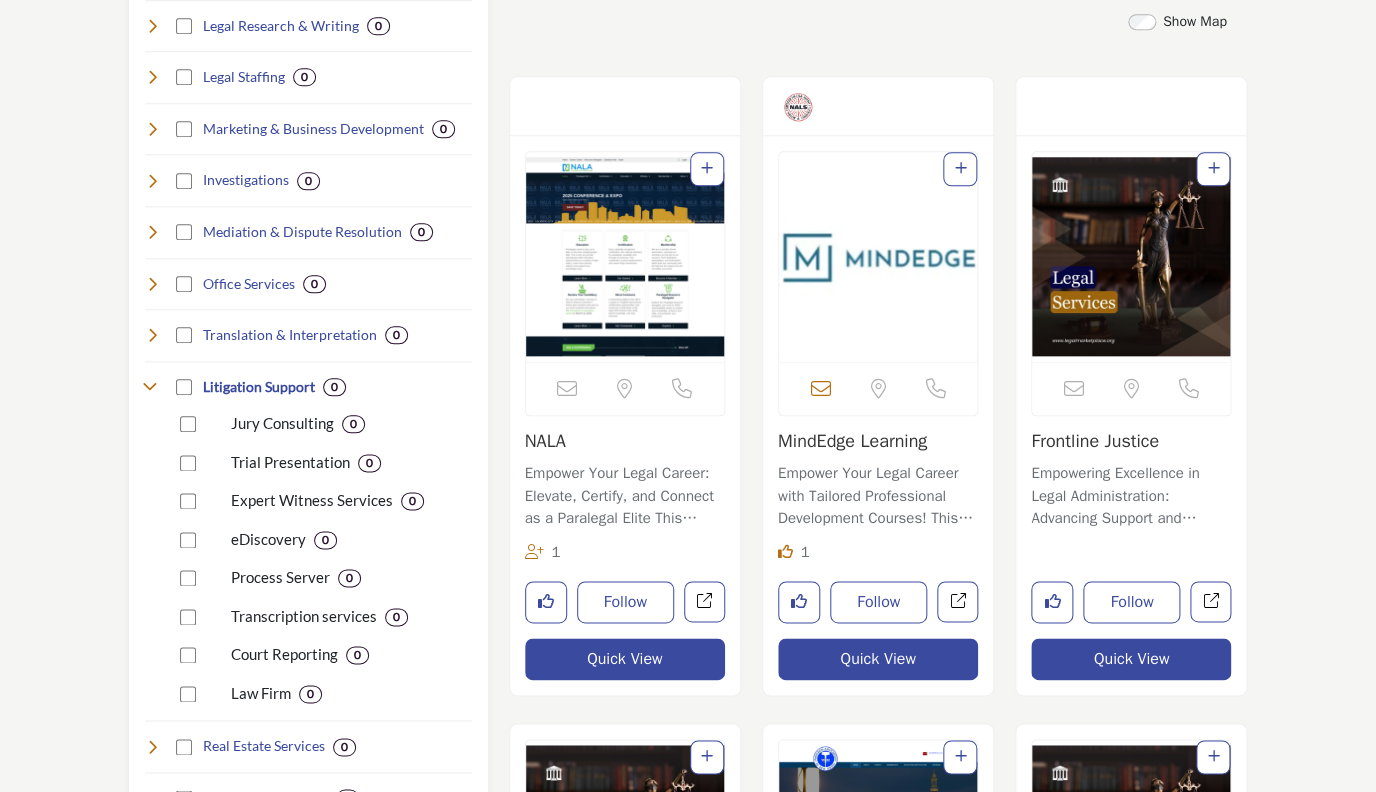 scroll, scrollTop: 586, scrollLeft: 0, axis: vertical 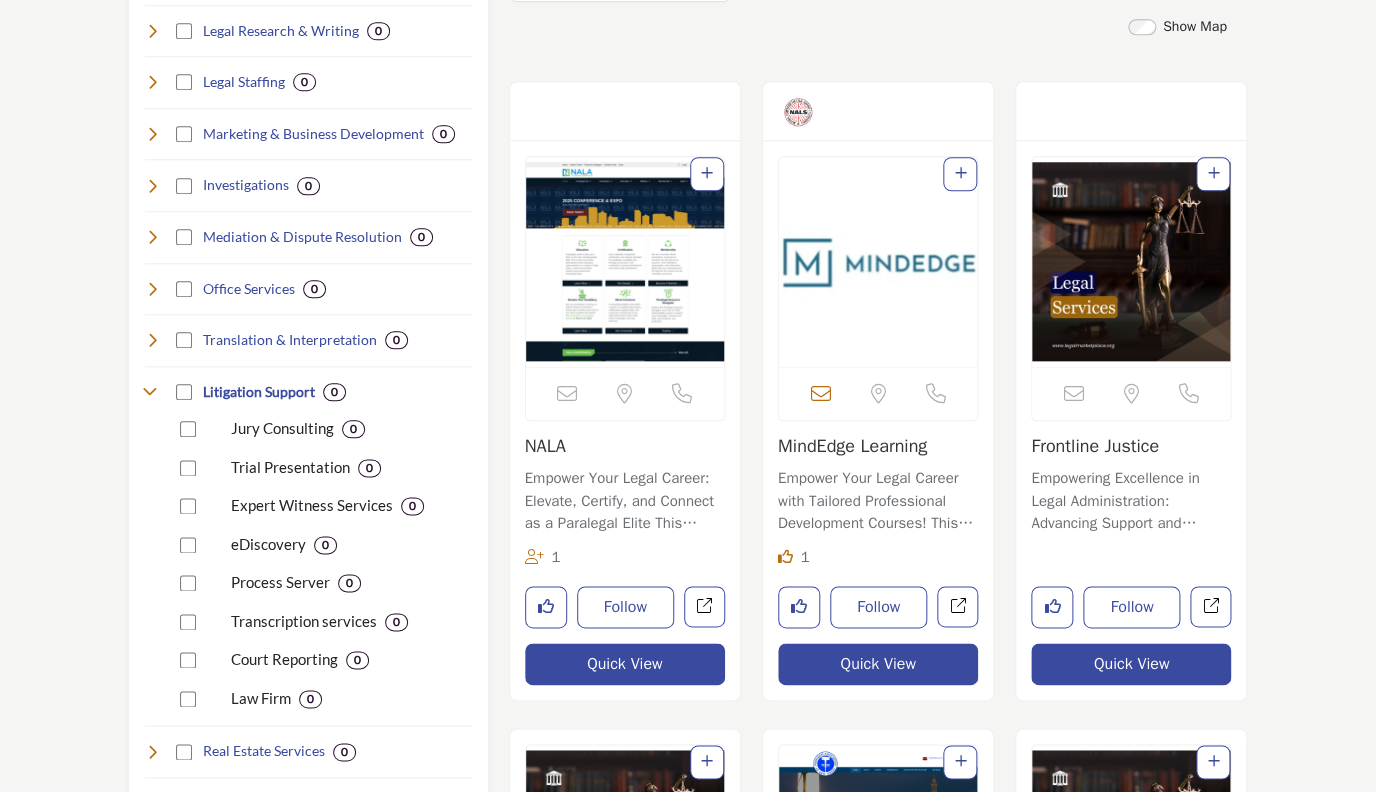 click on "Empower Your Legal Career: Elevate, Certify, and Connect as a Paralegal Elite  This organization serves as a critical pillar in the legal support i..." at bounding box center [625, 501] 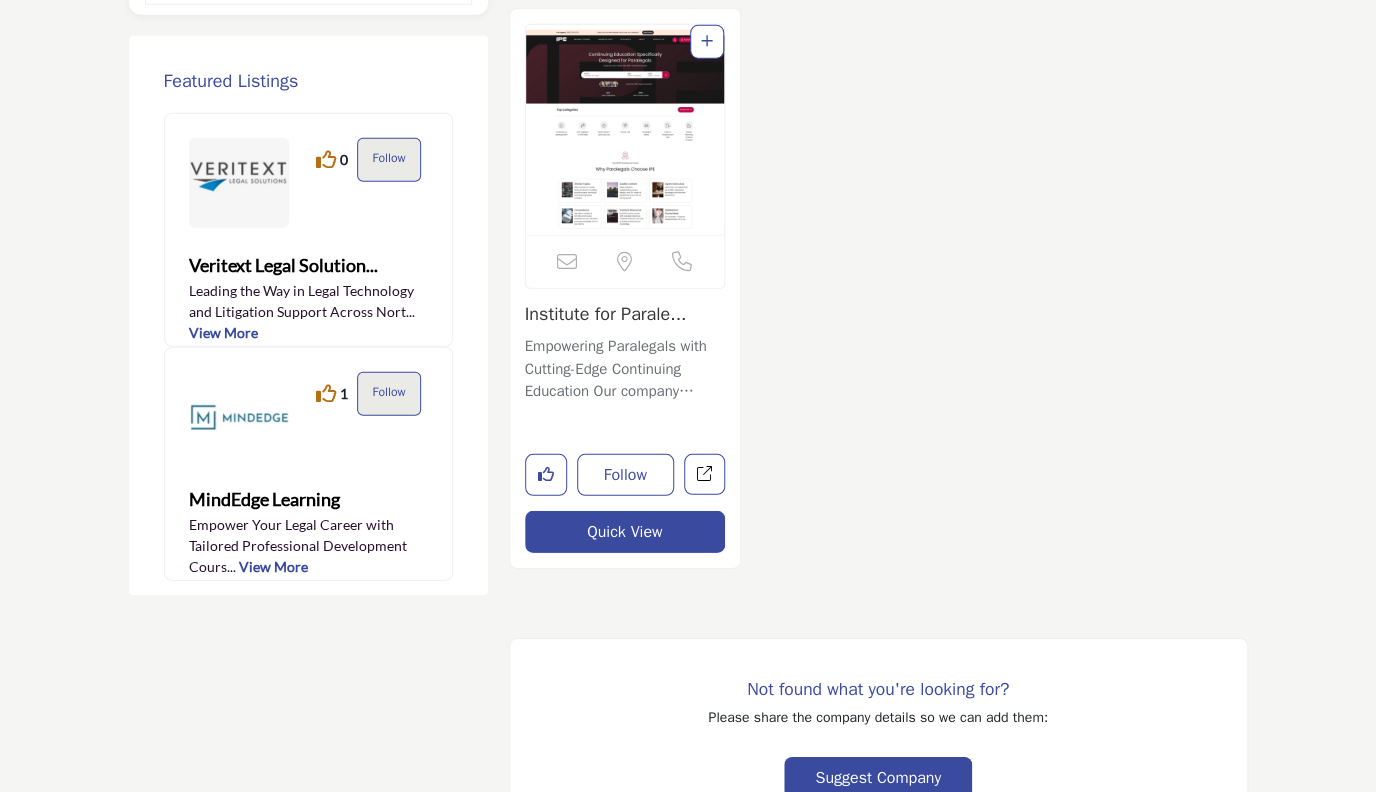scroll, scrollTop: 1876, scrollLeft: 0, axis: vertical 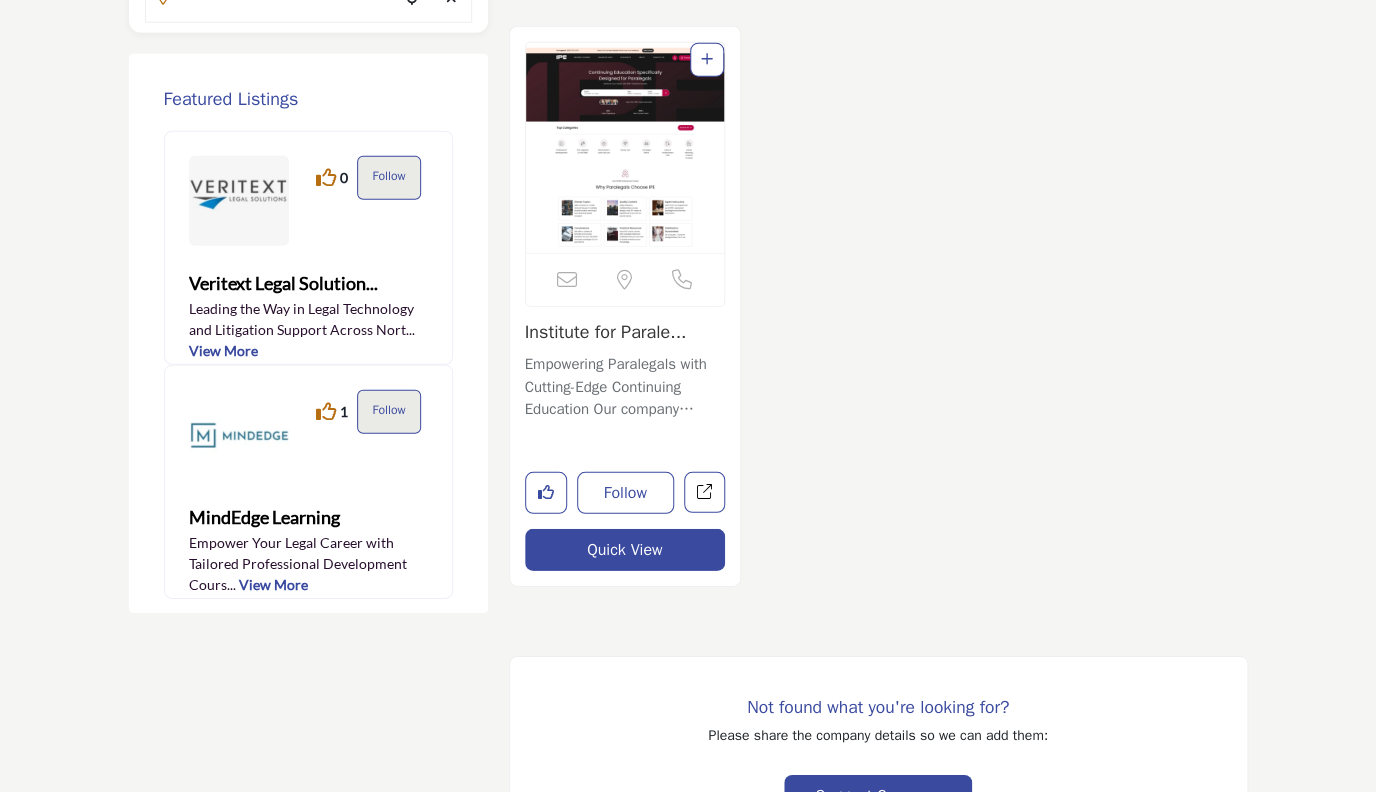 click at bounding box center (625, 148) 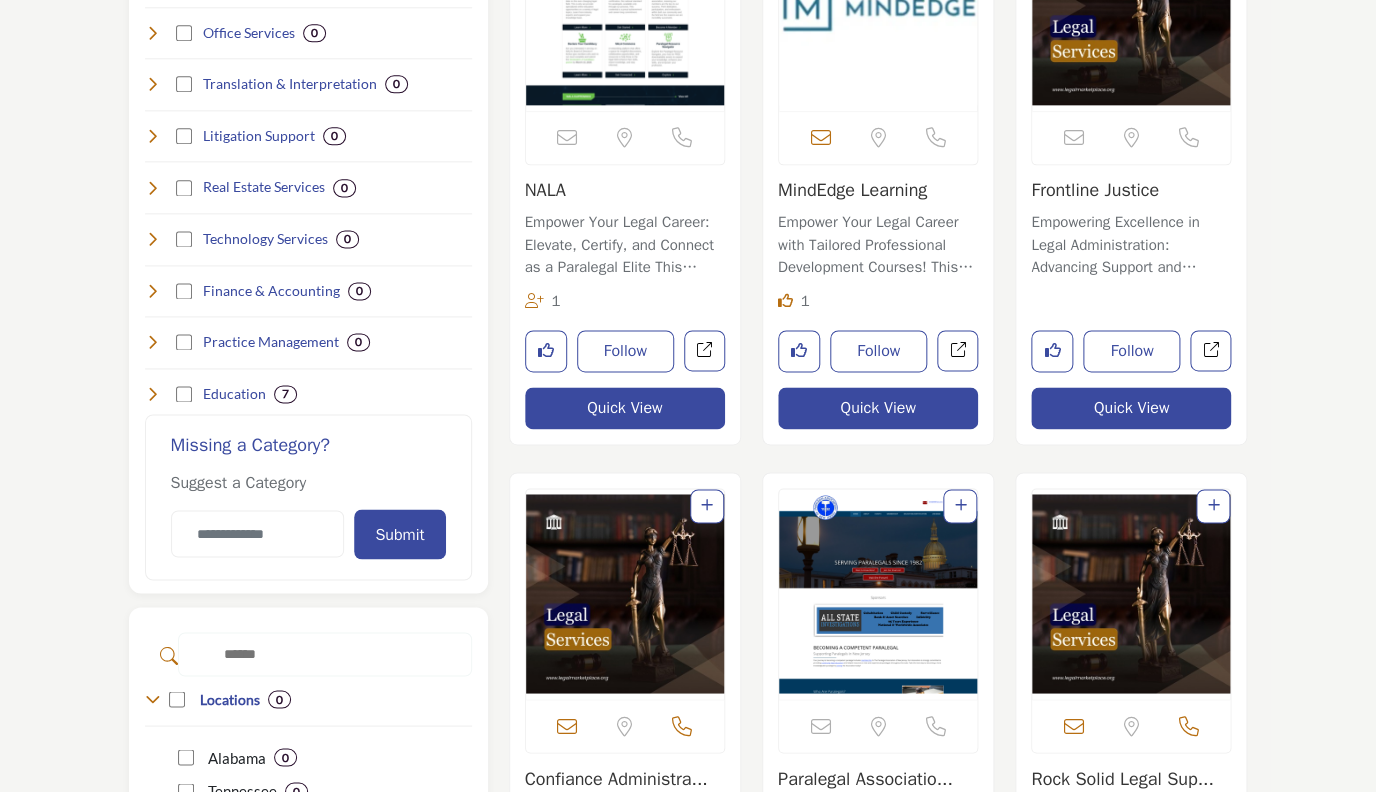 scroll, scrollTop: 889, scrollLeft: 0, axis: vertical 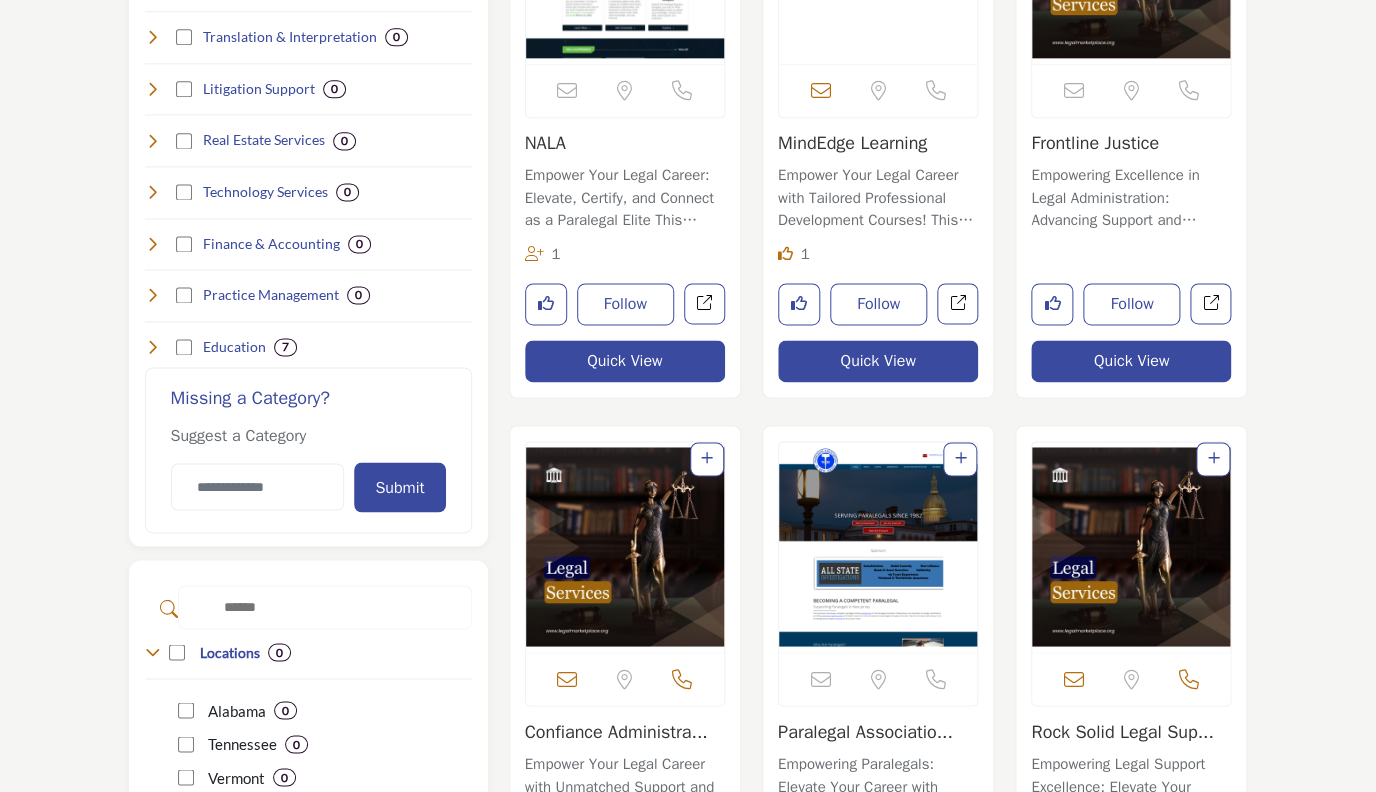click on "MindEdge Learning" at bounding box center (852, 143) 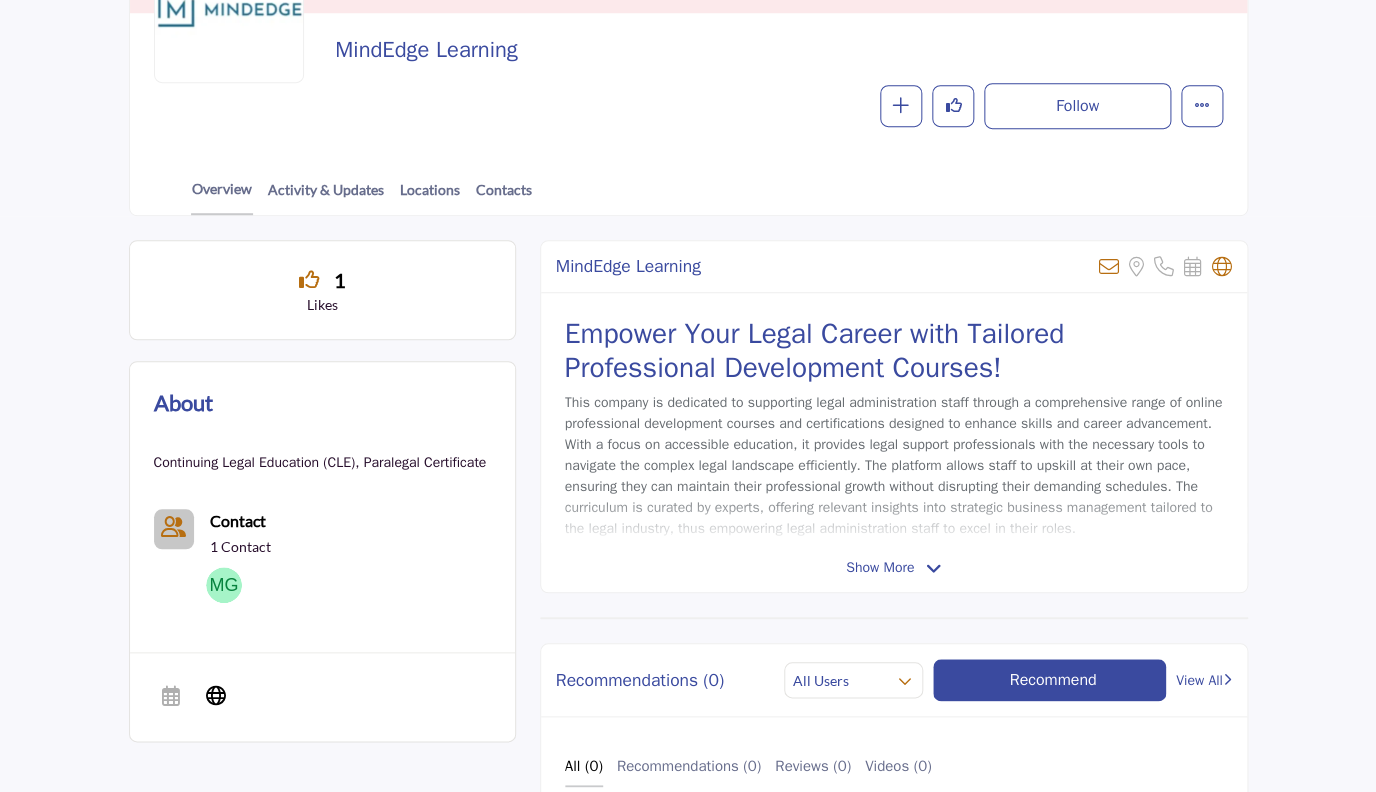 scroll, scrollTop: 404, scrollLeft: 0, axis: vertical 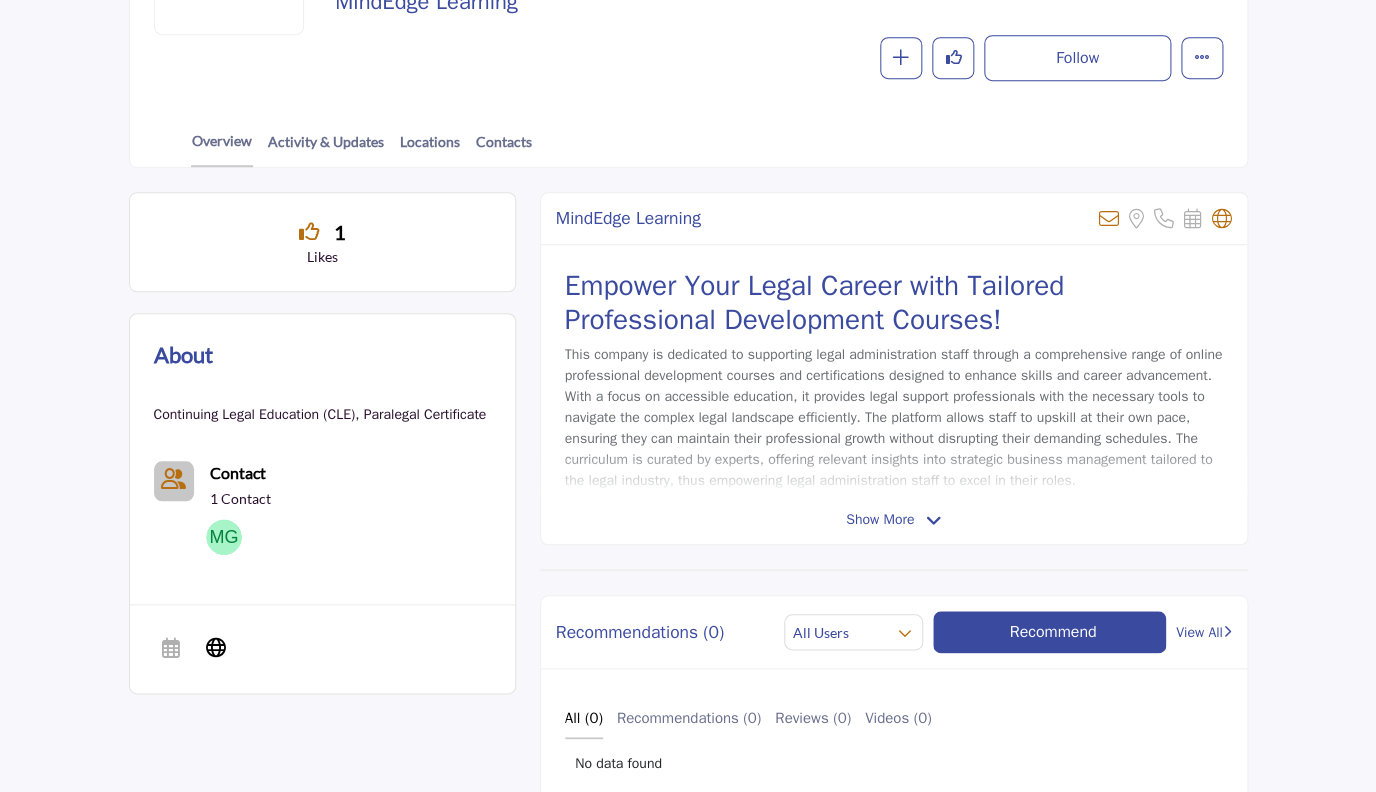 click on "Show More" at bounding box center (880, 519) 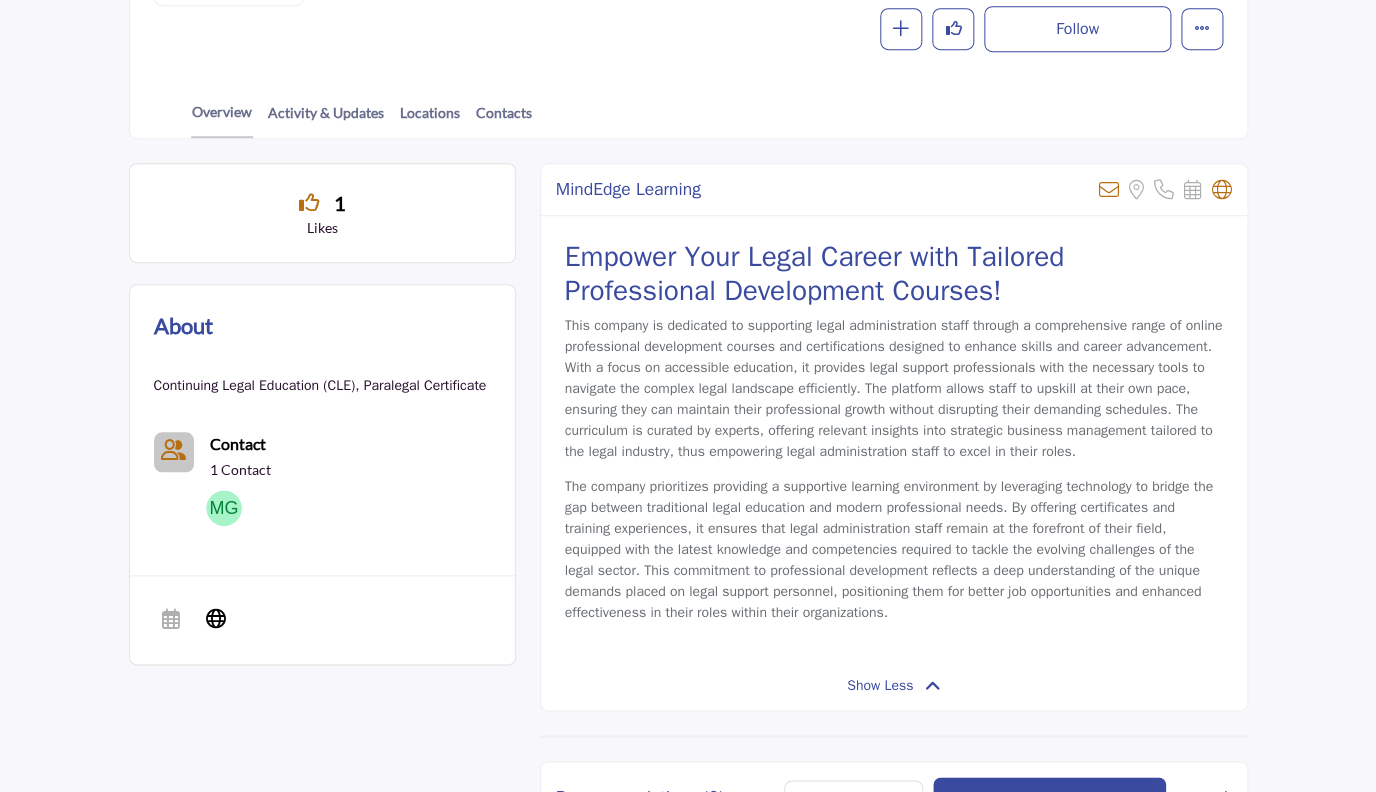 scroll, scrollTop: 435, scrollLeft: 0, axis: vertical 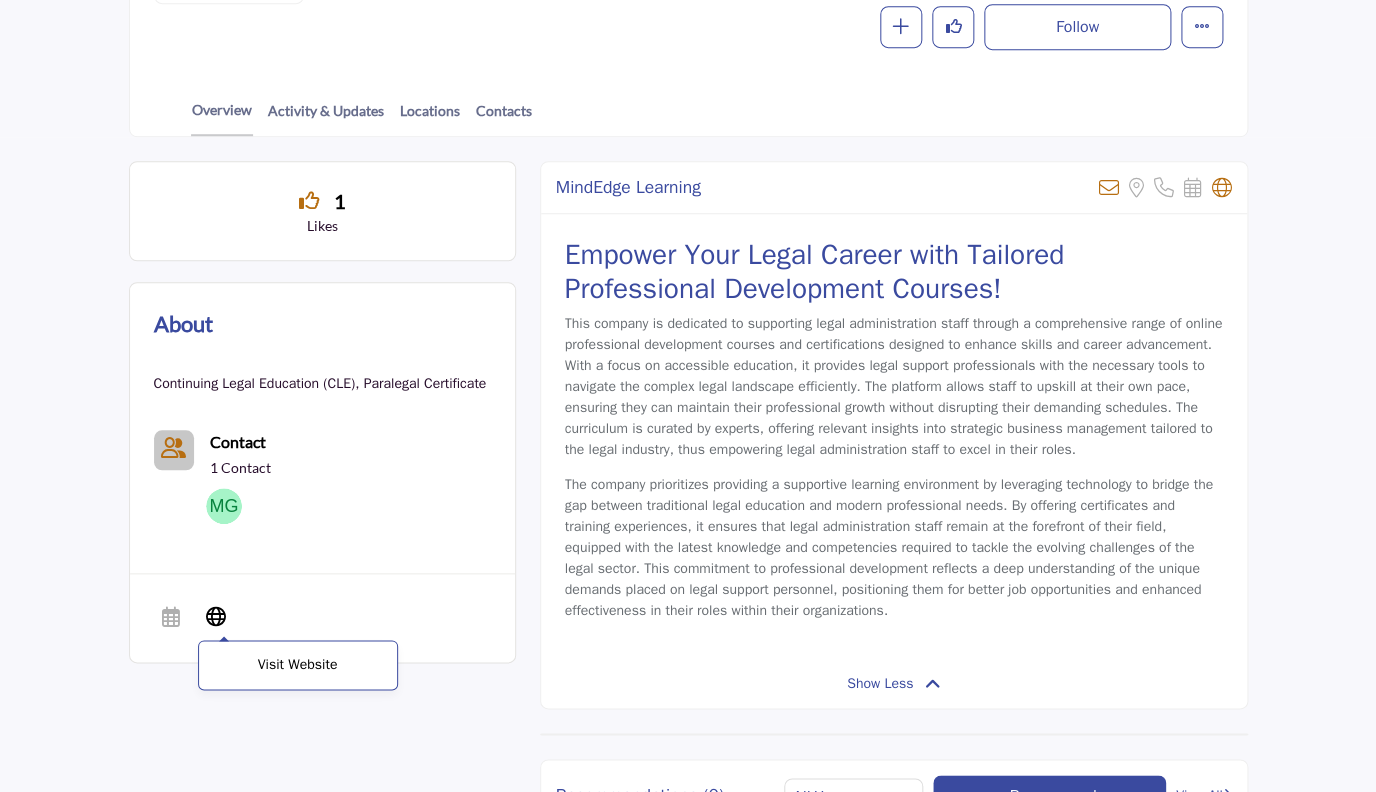 click at bounding box center [216, 615] 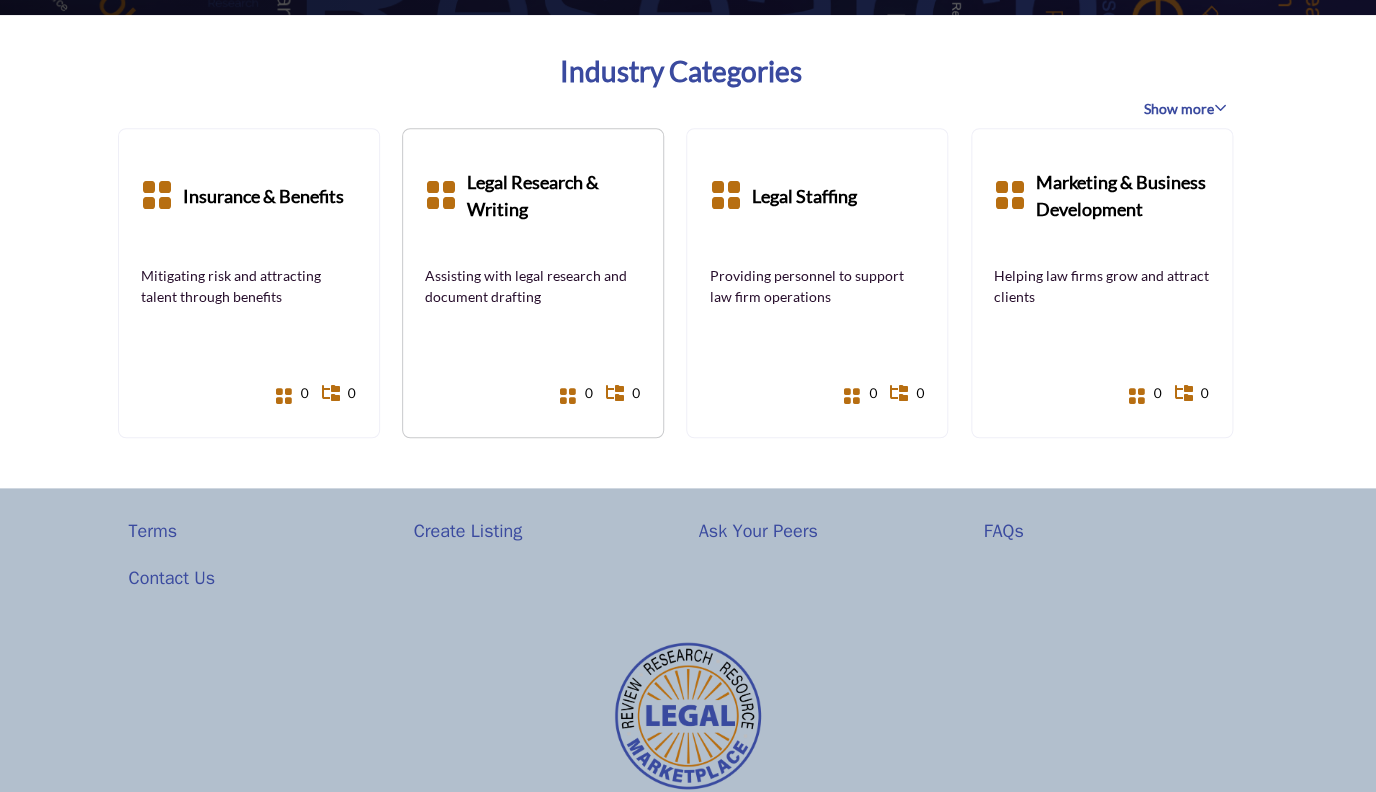 scroll, scrollTop: 554, scrollLeft: 0, axis: vertical 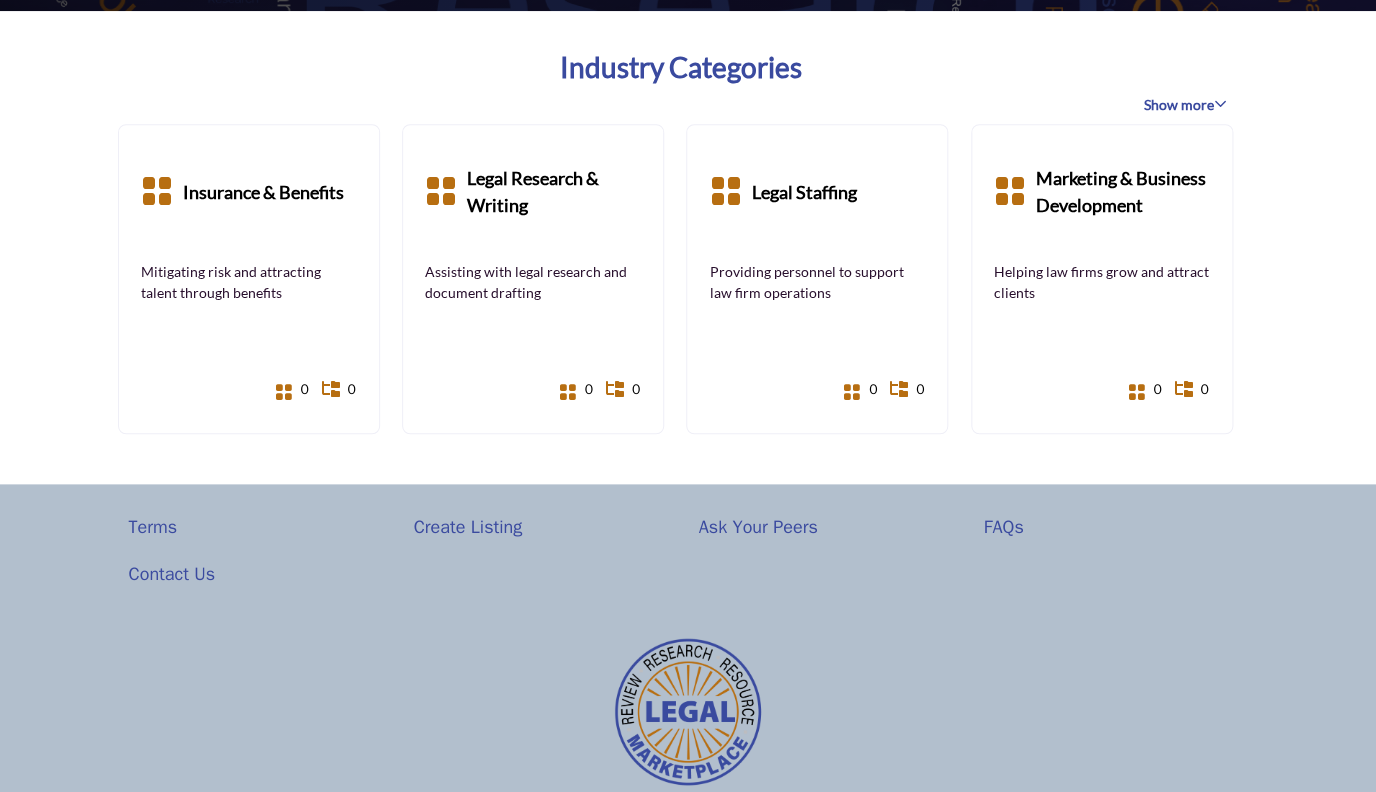 click on "Show more" at bounding box center (1185, 105) 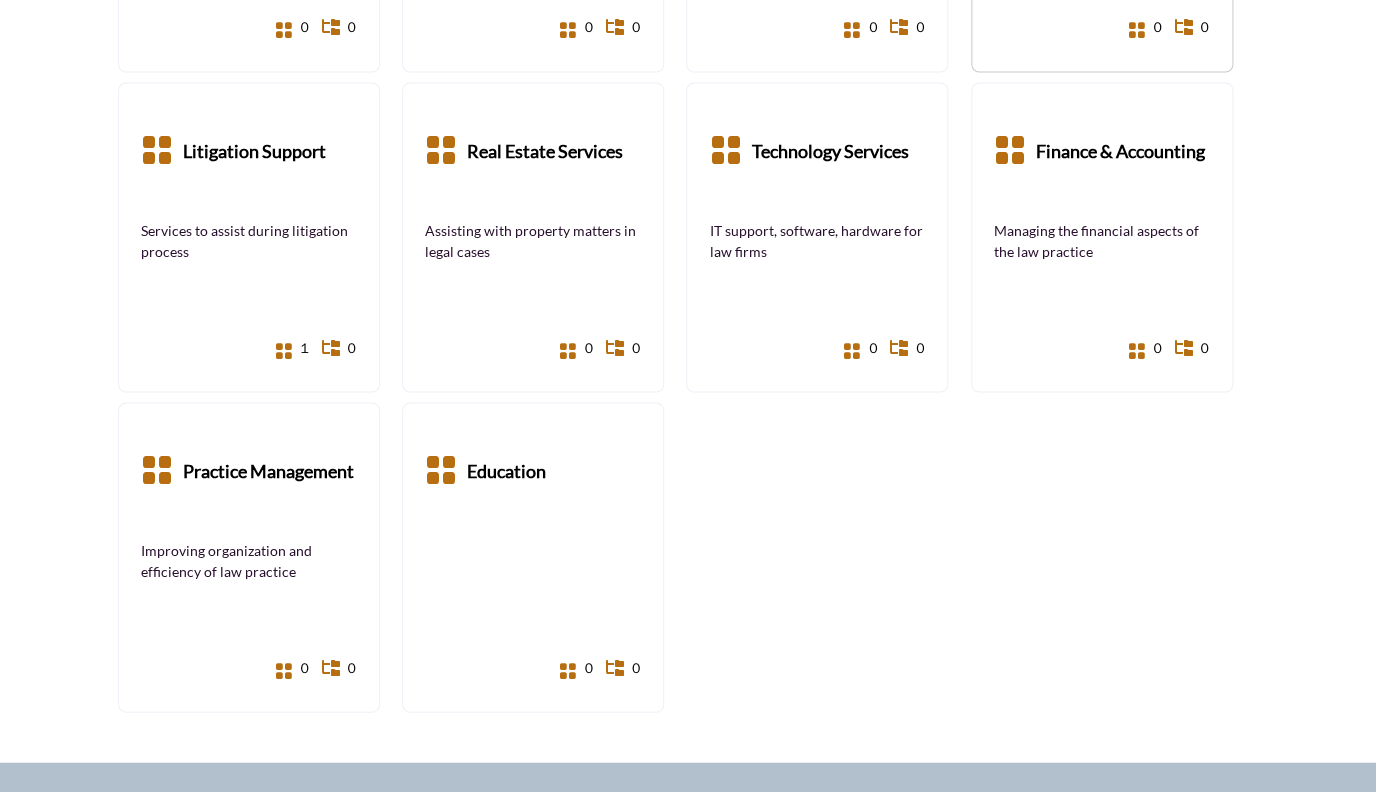 scroll, scrollTop: 1241, scrollLeft: 0, axis: vertical 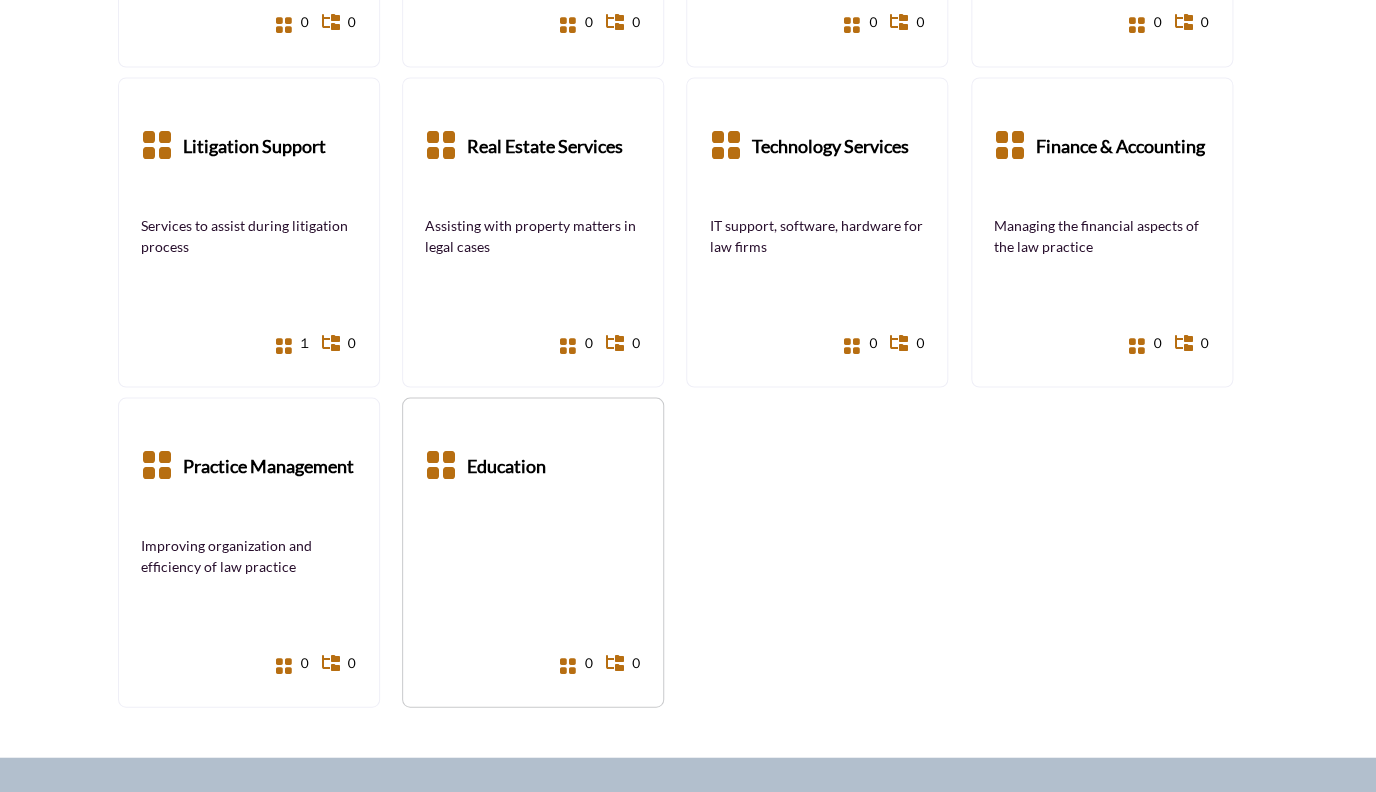 click on "Education" at bounding box center [506, 465] 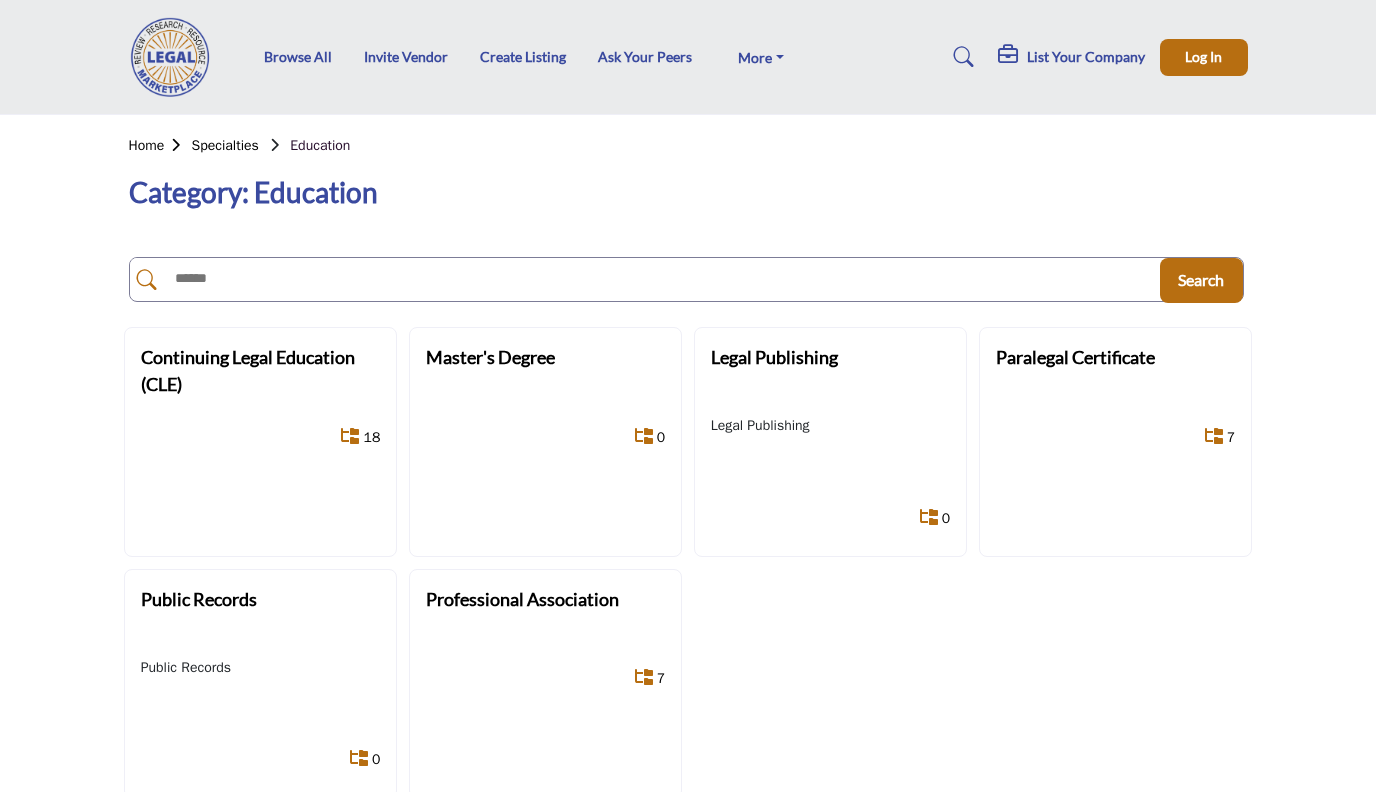 scroll, scrollTop: 0, scrollLeft: 0, axis: both 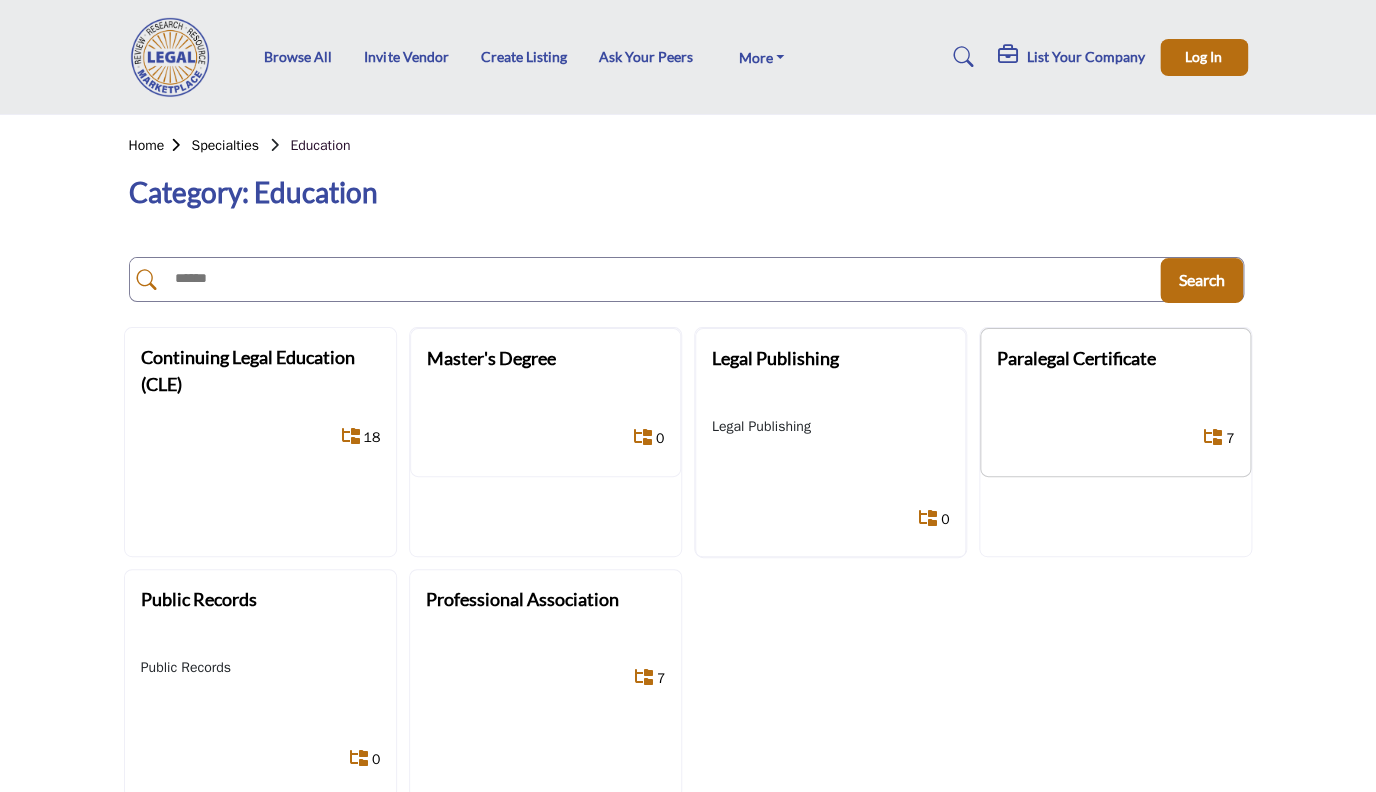 click on "Show All 7 Sub-Categories
7" at bounding box center (1116, 438) 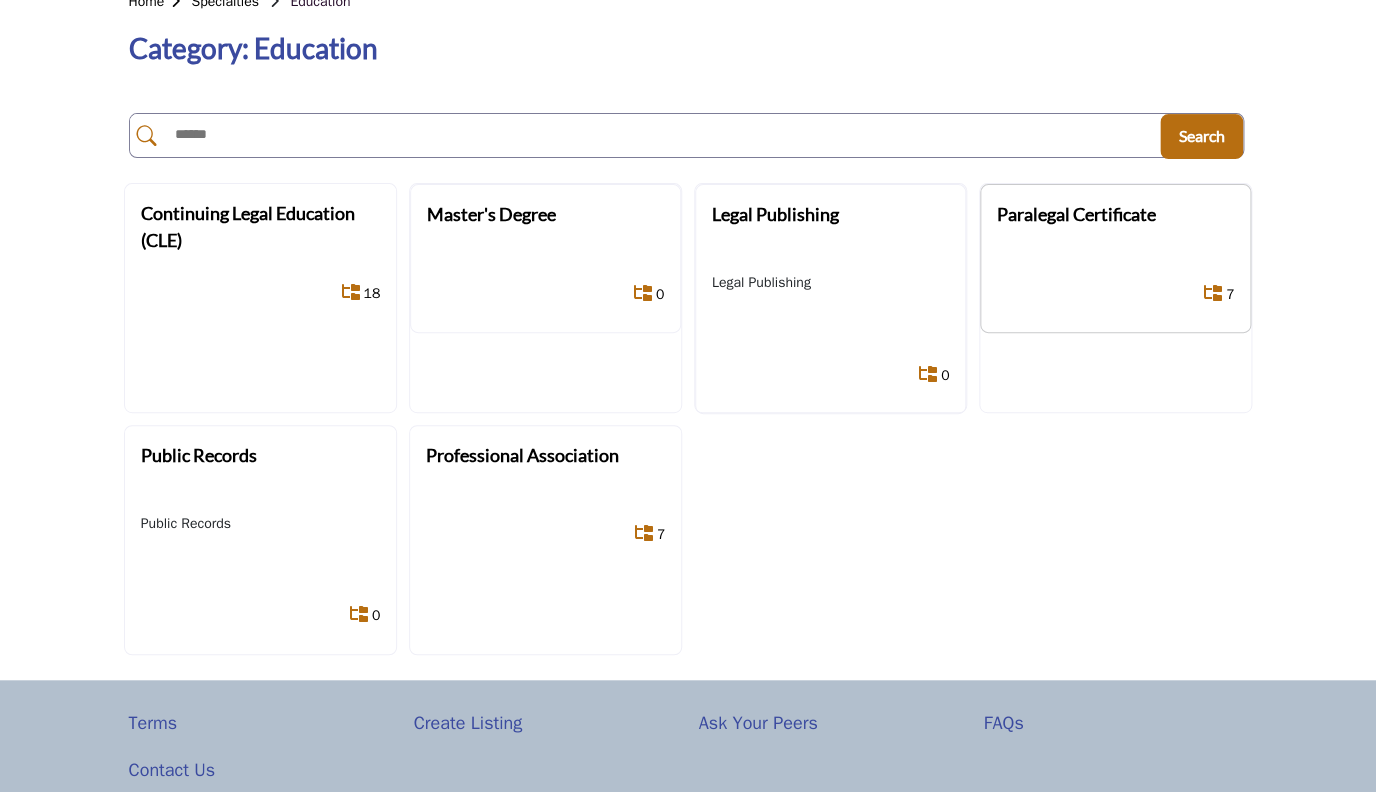 scroll, scrollTop: 152, scrollLeft: 0, axis: vertical 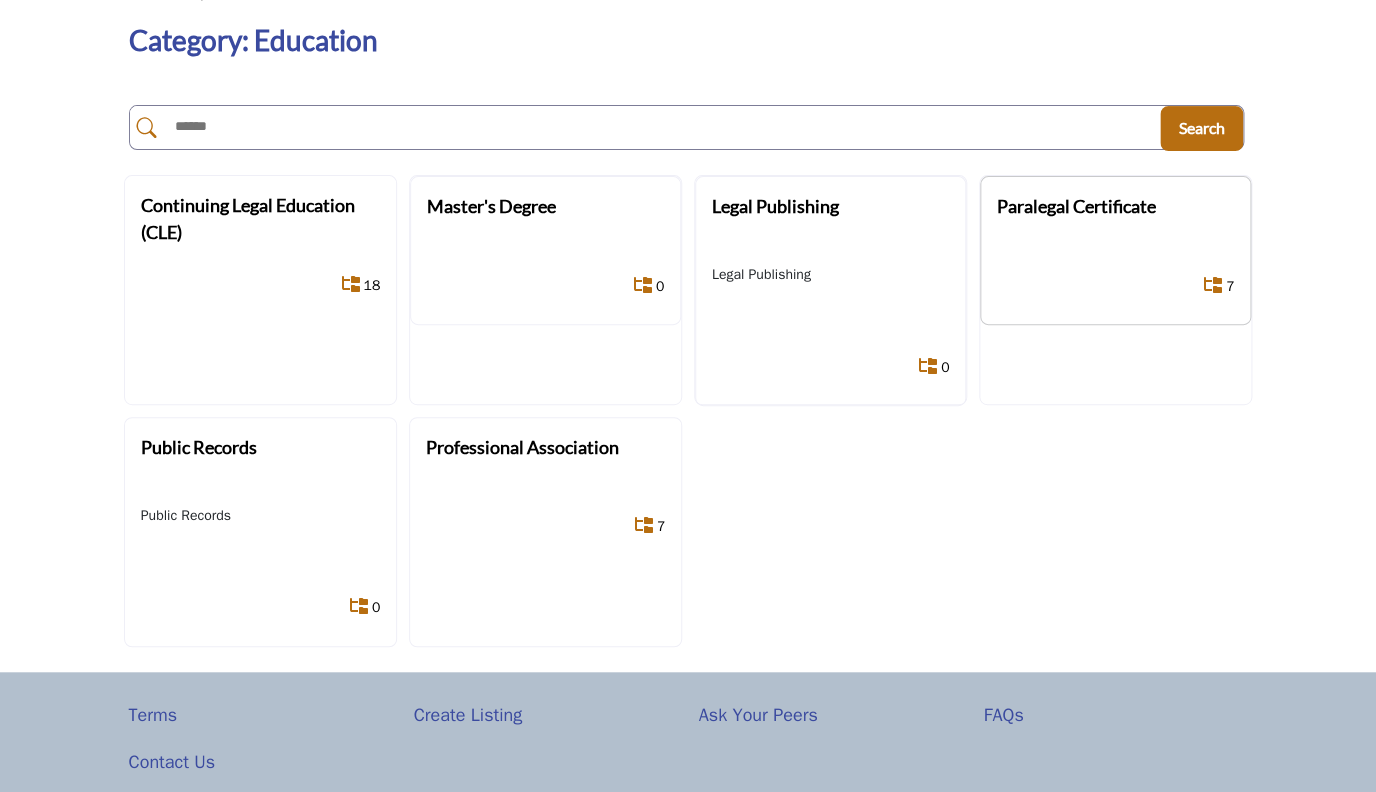 click on "Paralegal Certificate" at bounding box center (1114, 220) 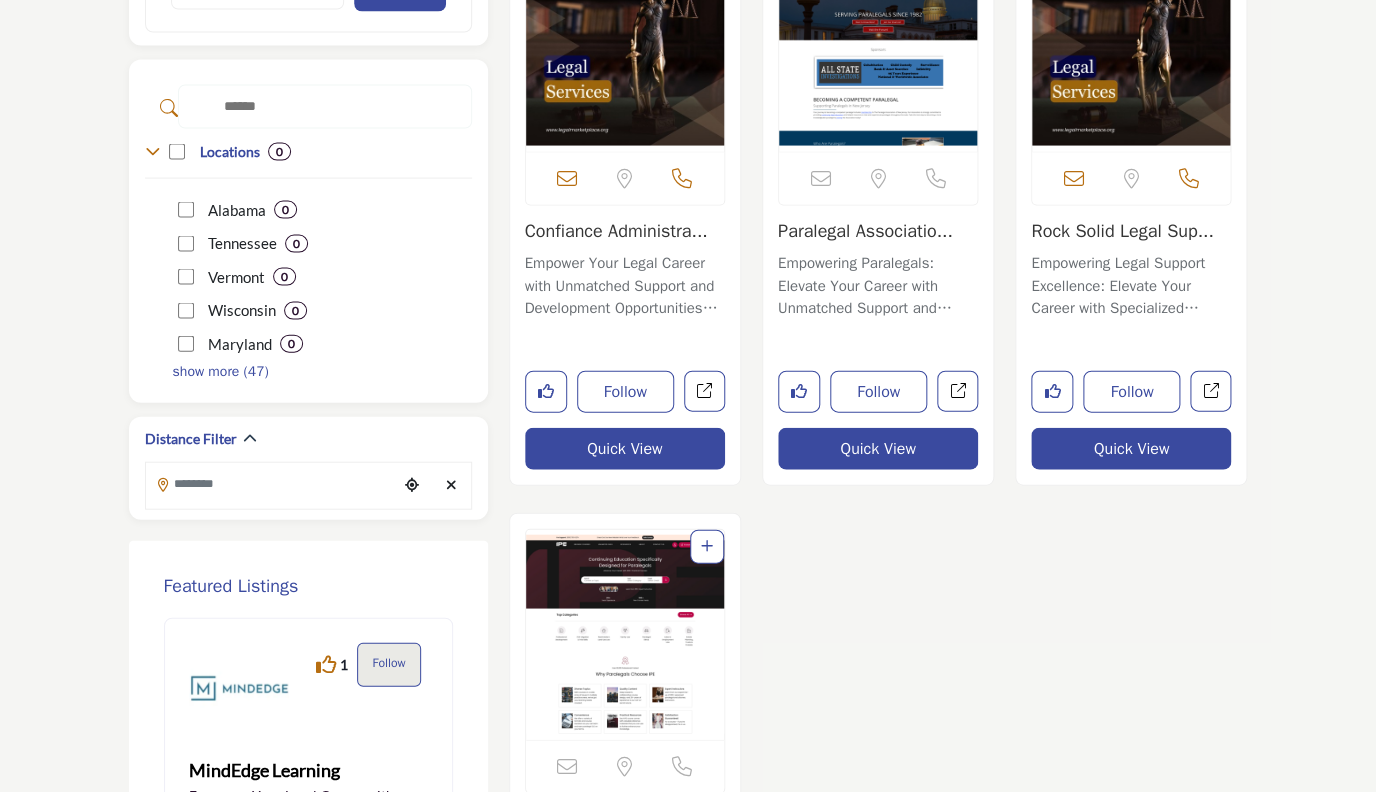 scroll, scrollTop: 1390, scrollLeft: 0, axis: vertical 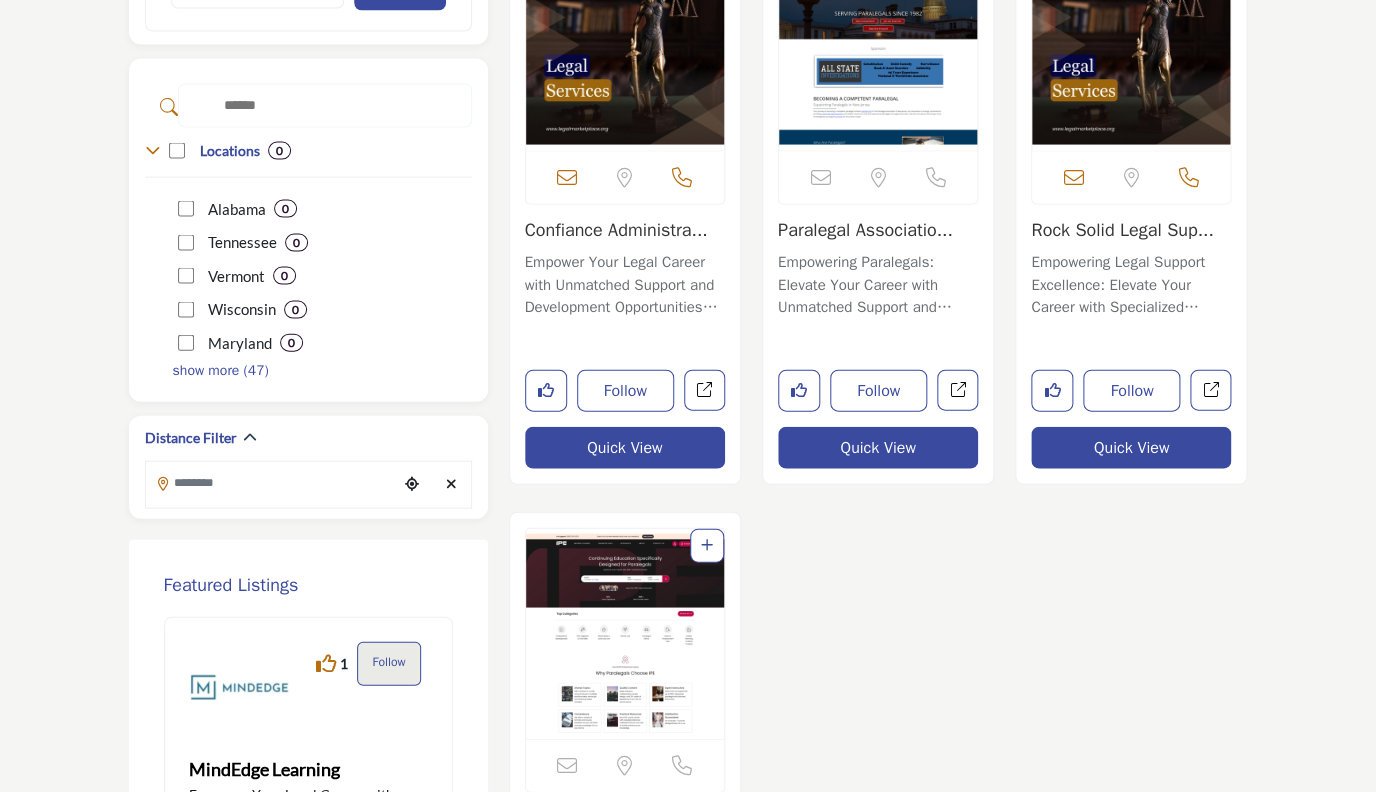 click on "Paralegal Associatio..." at bounding box center [865, 230] 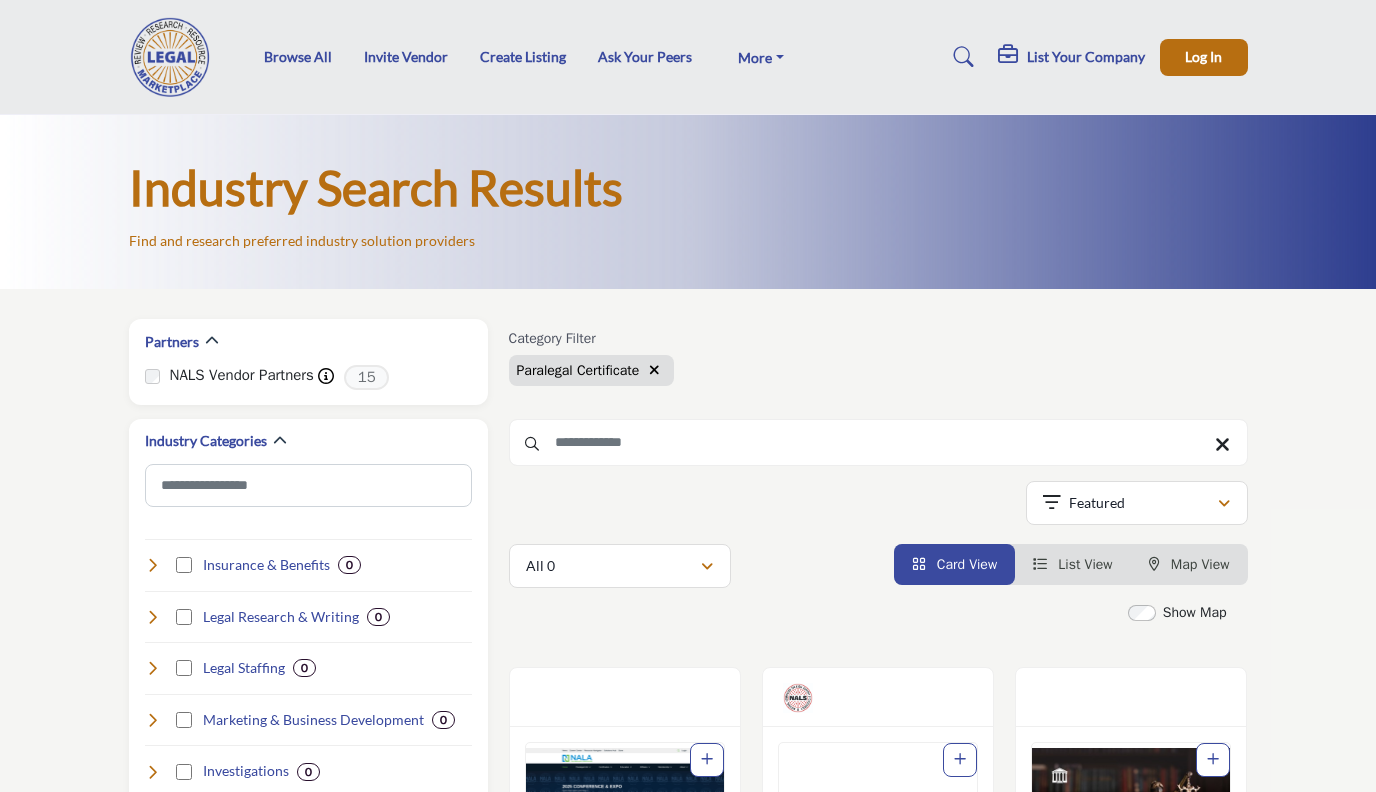scroll, scrollTop: 0, scrollLeft: 0, axis: both 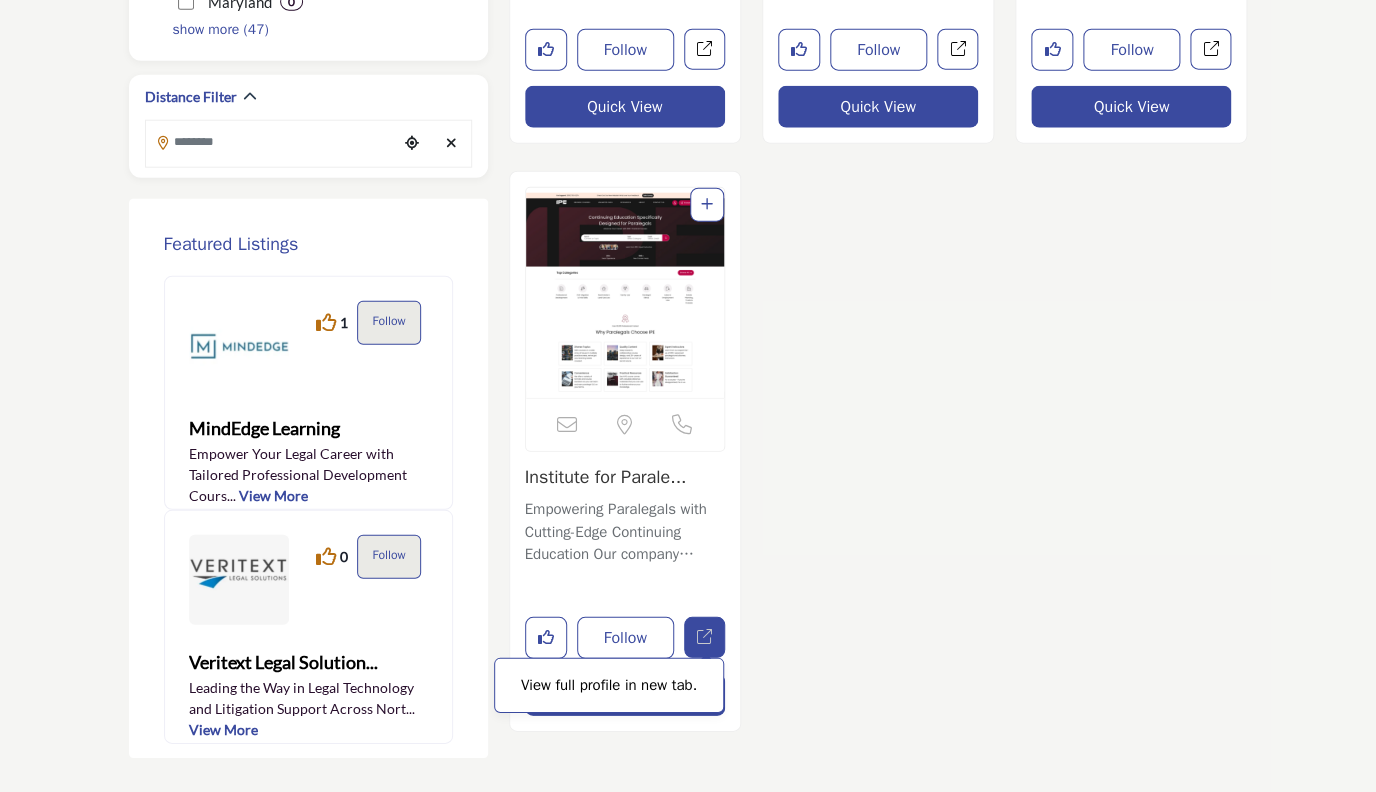 click at bounding box center [704, 636] 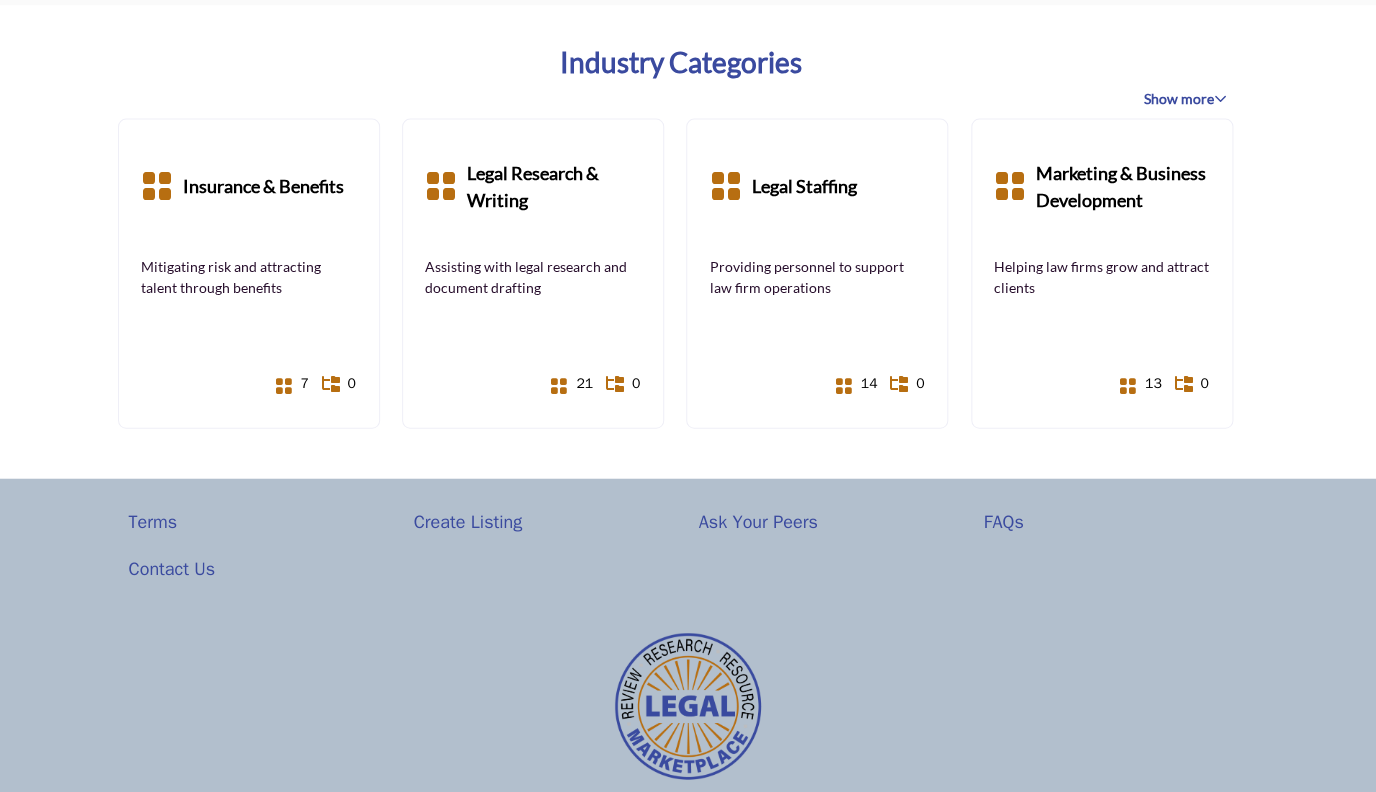 scroll, scrollTop: 1513, scrollLeft: 0, axis: vertical 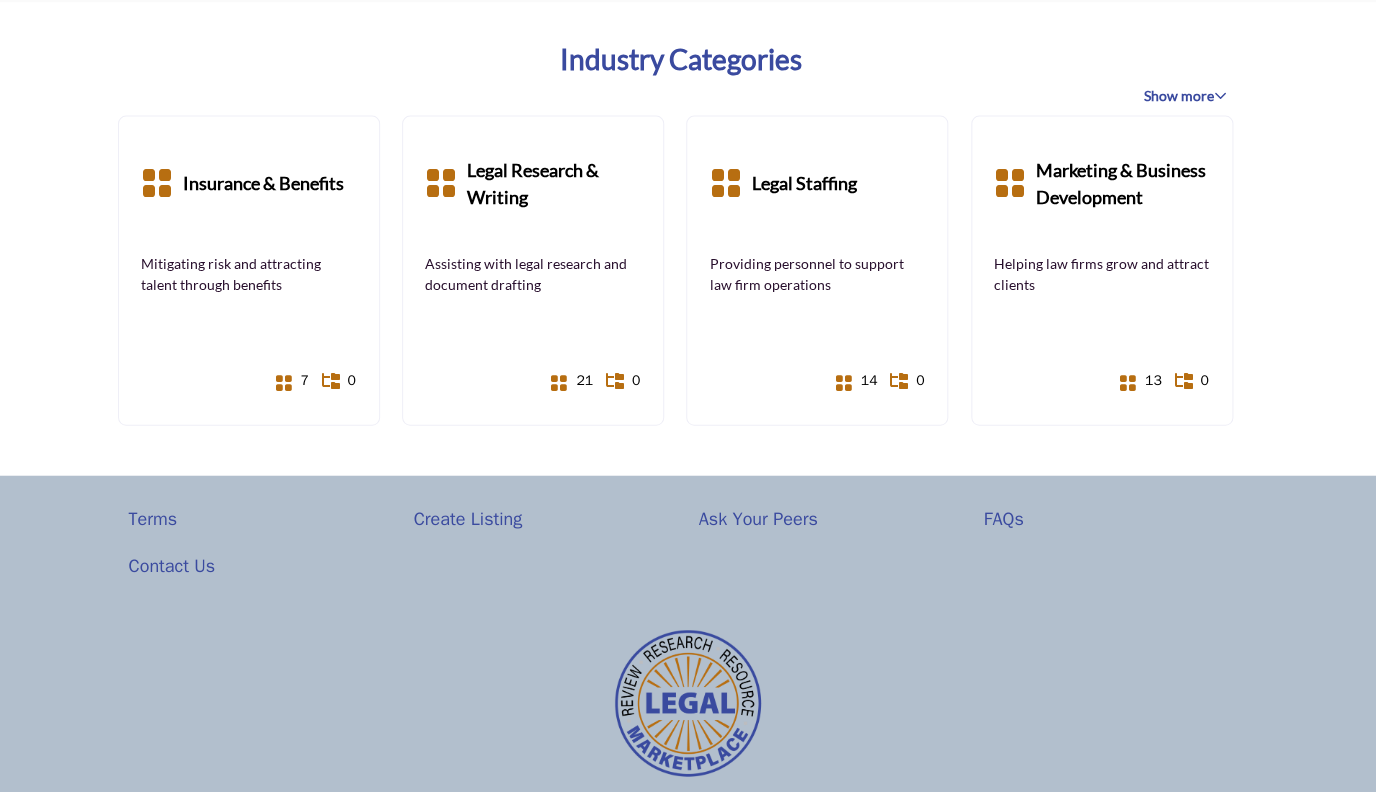 click on "Show more" at bounding box center (1185, 96) 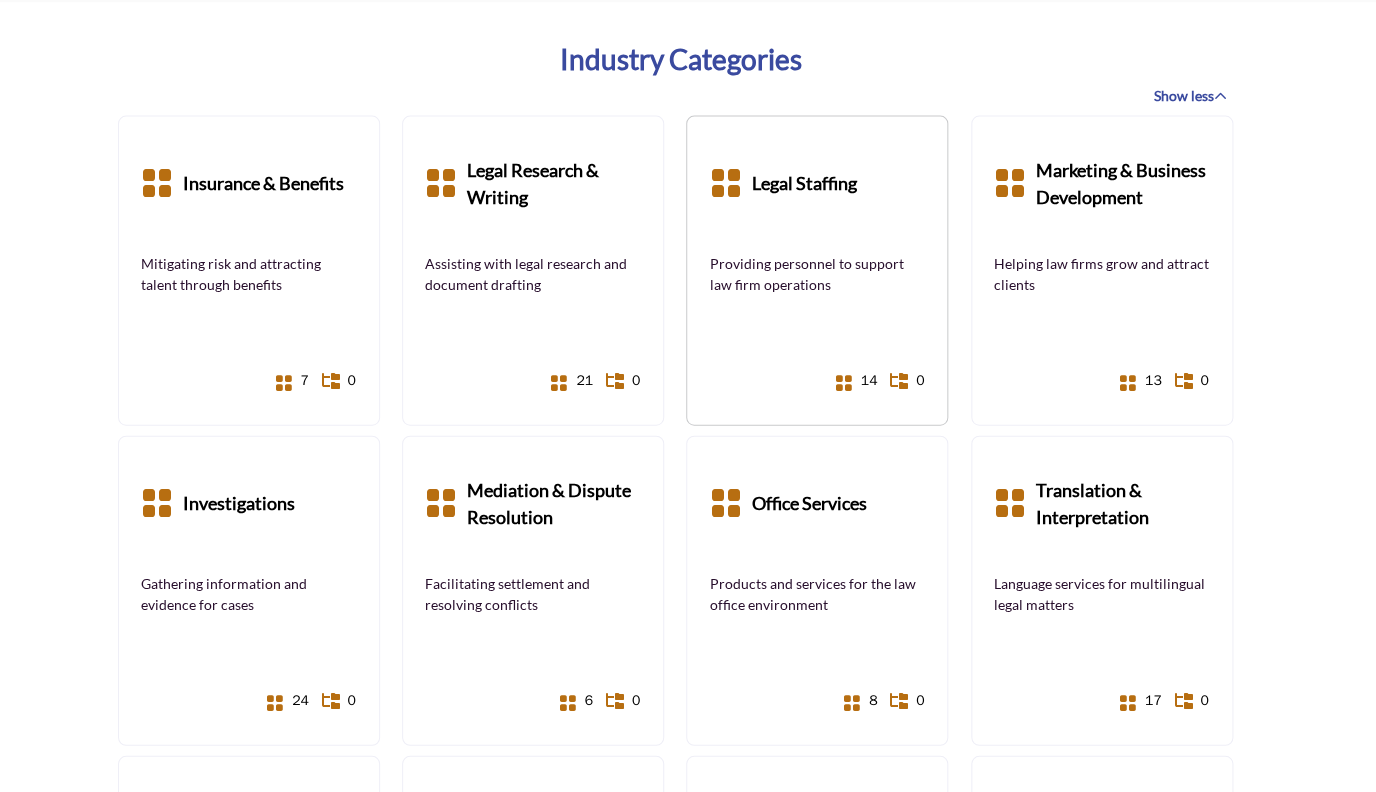 click on "Providing personnel to support law firm operations" at bounding box center (817, 274) 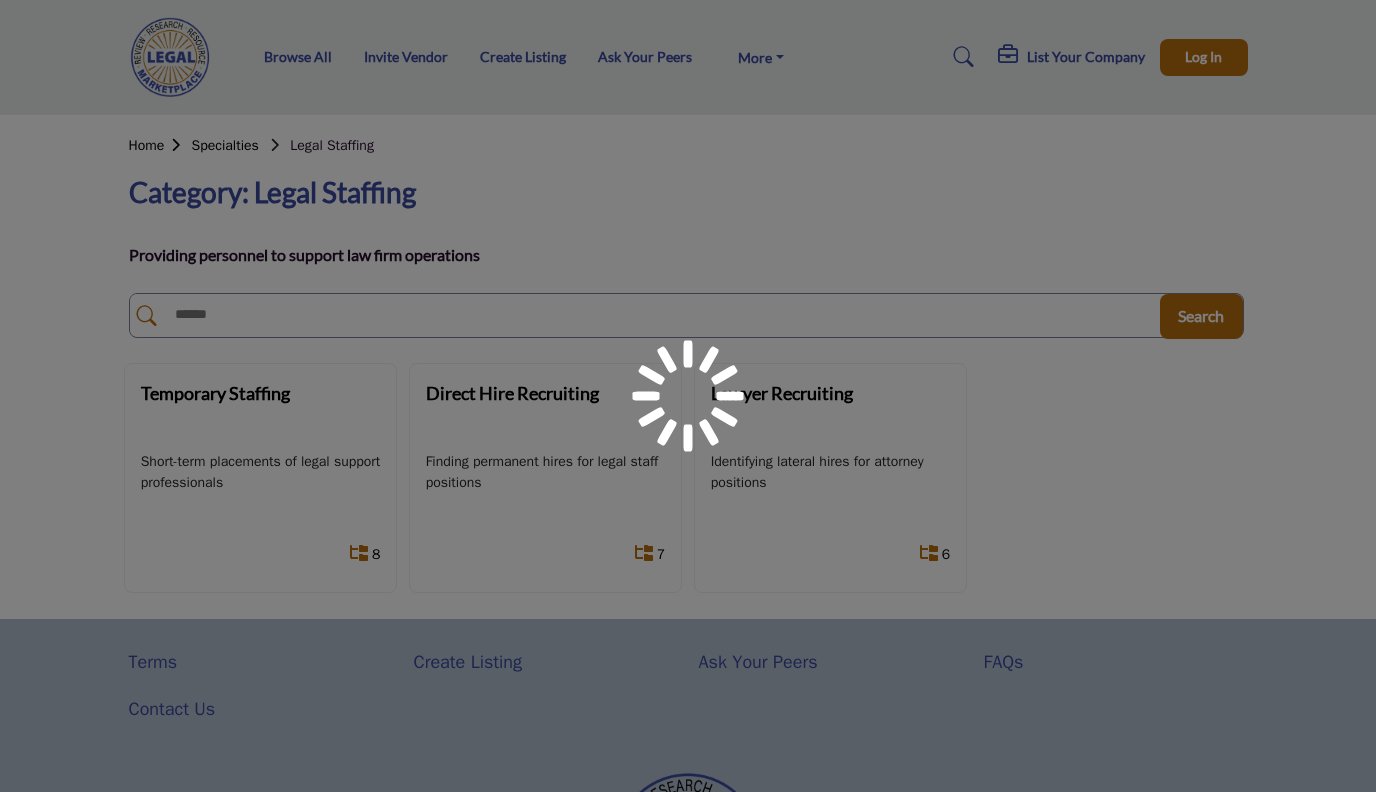 scroll, scrollTop: 0, scrollLeft: 0, axis: both 